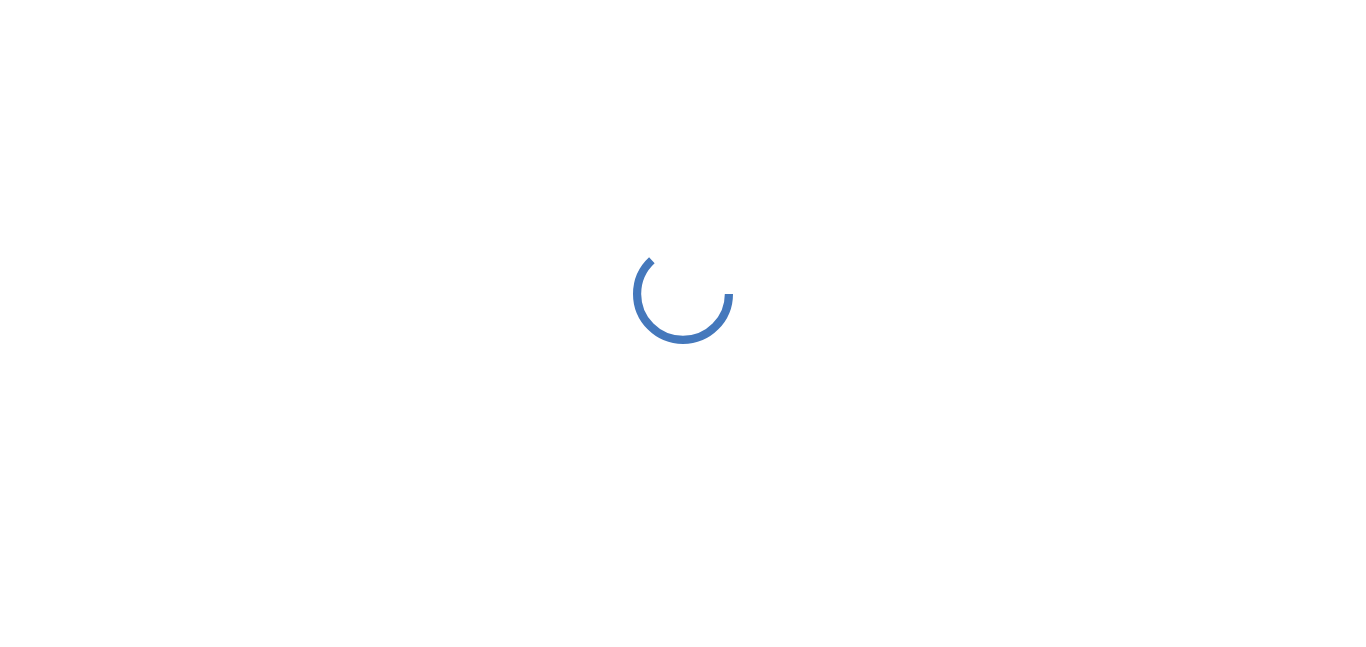 scroll, scrollTop: 0, scrollLeft: 0, axis: both 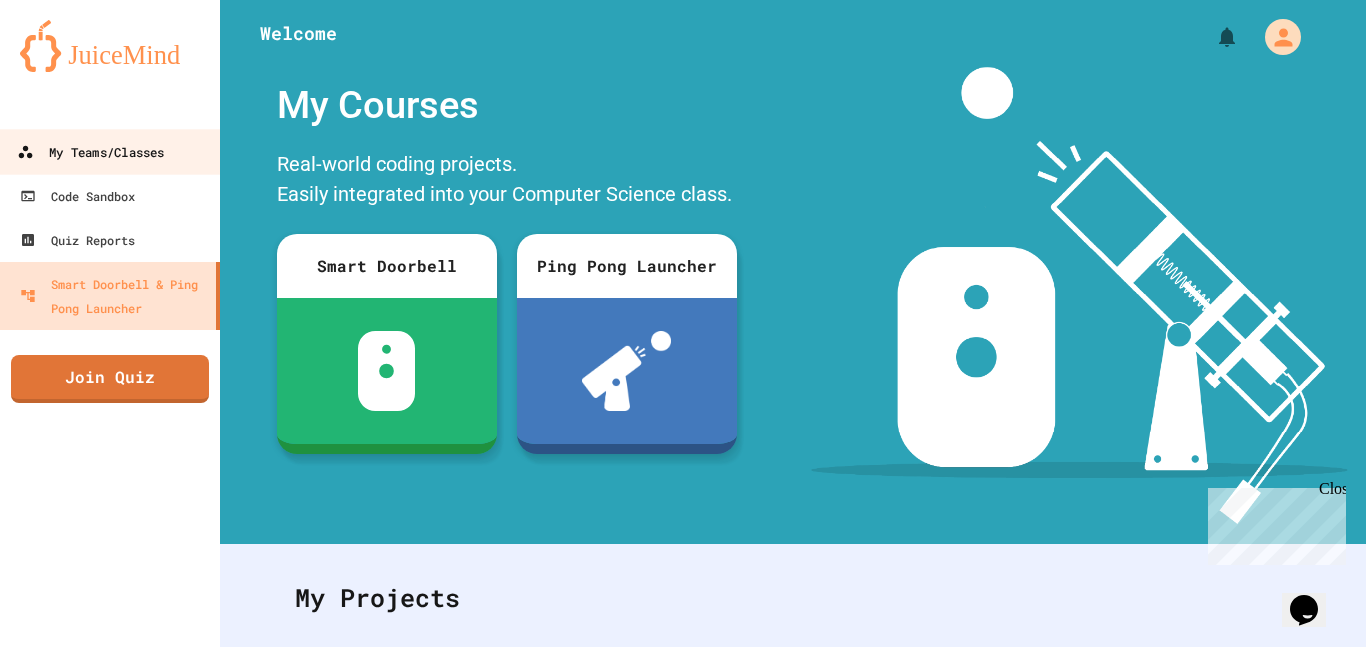 click on "My Teams/Classes" at bounding box center (90, 152) 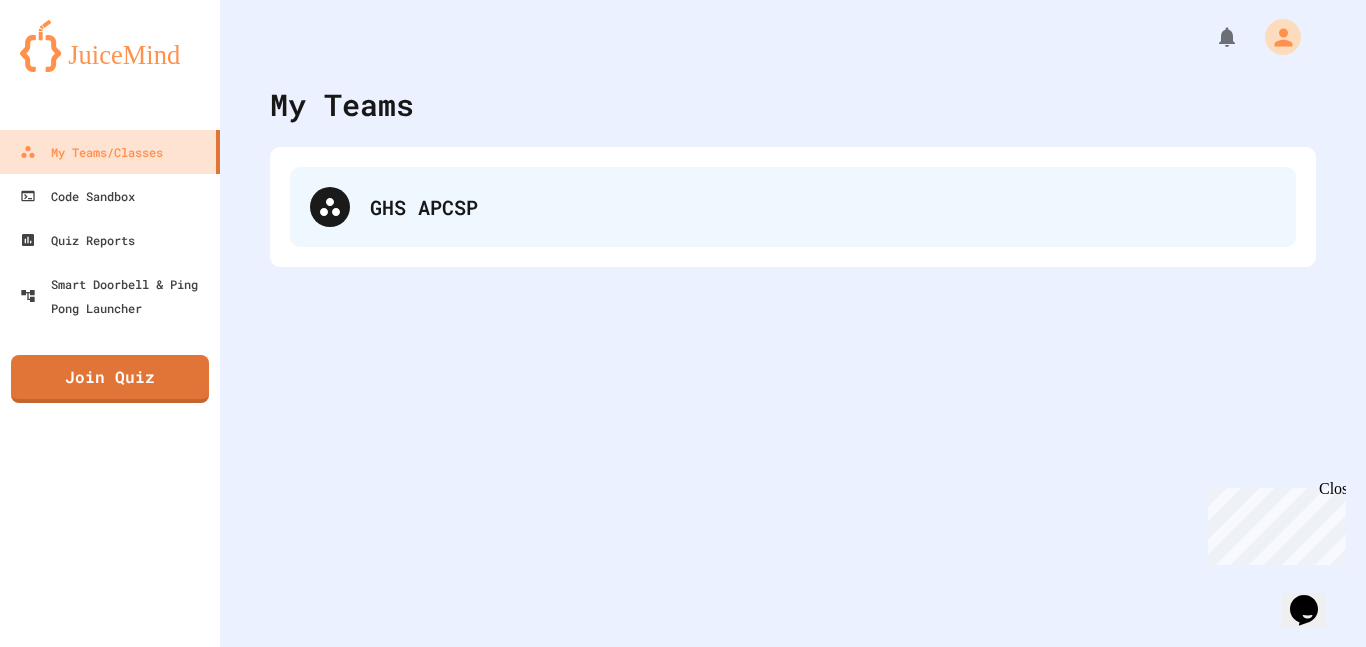 click on "GHS APCSP" at bounding box center [793, 207] 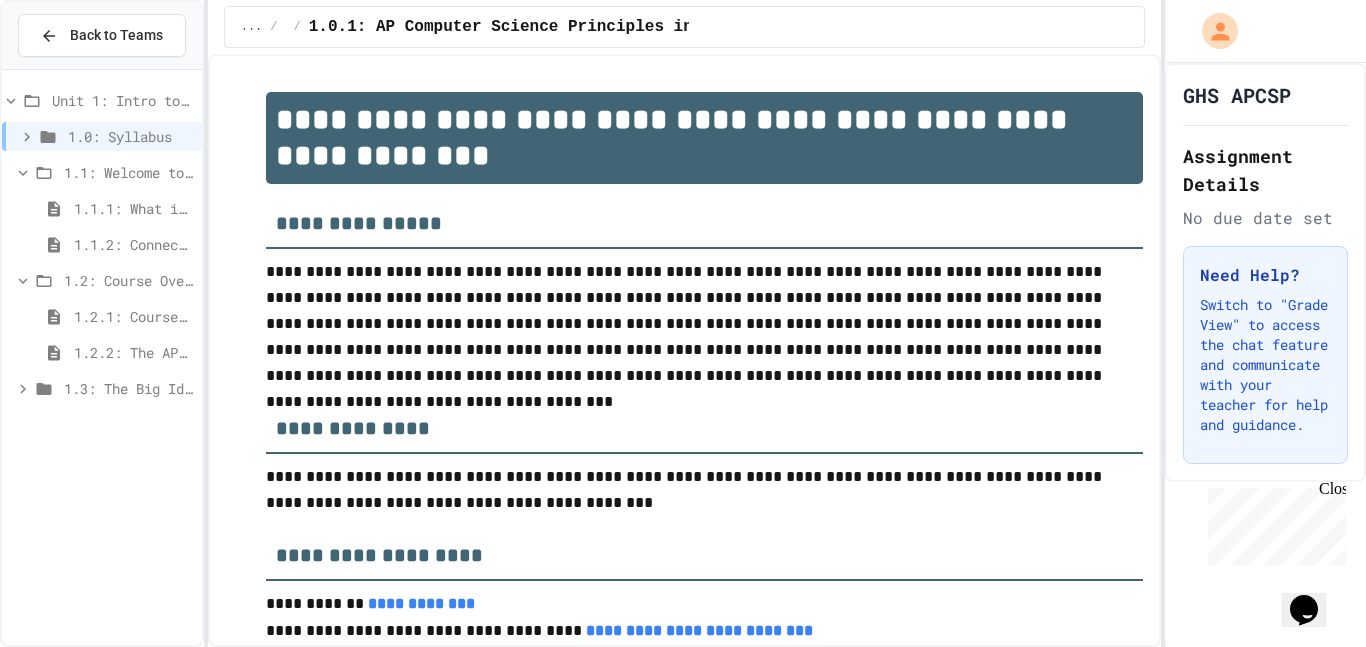 click on "1.3: The Big Ideas" at bounding box center [102, 388] 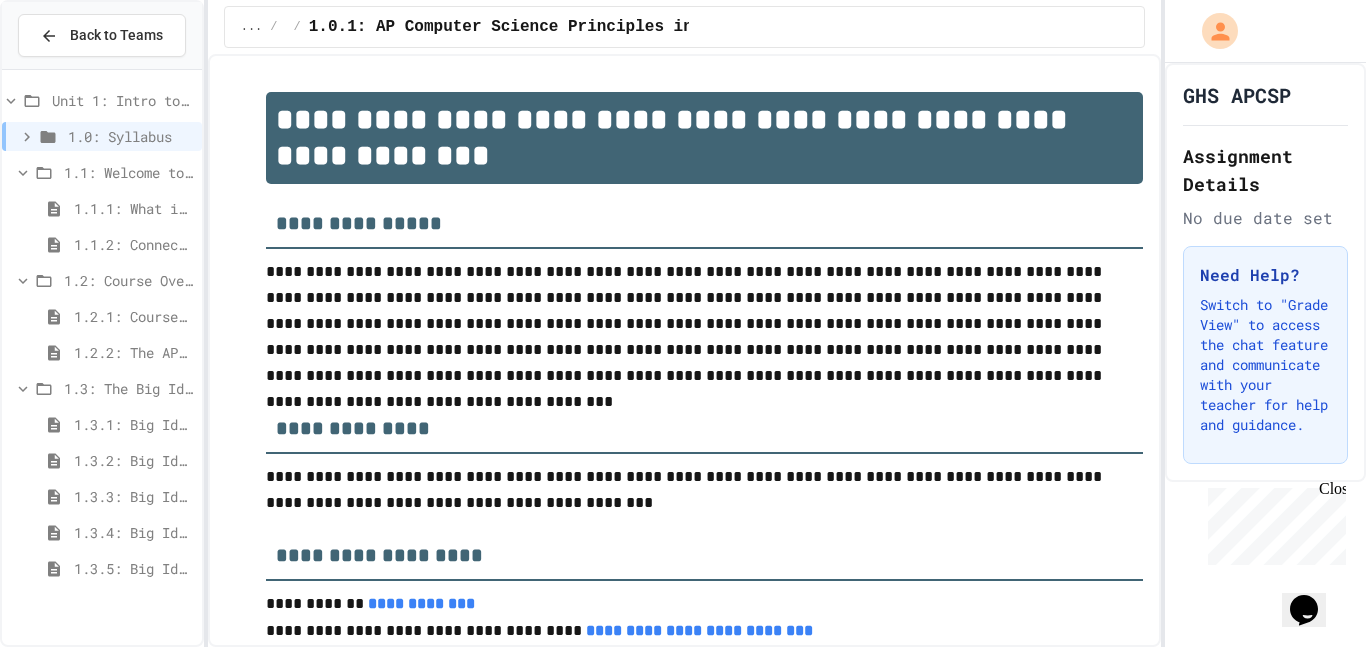 click on "1.3.1: Big Idea 1 - Creative Development" at bounding box center (102, 424) 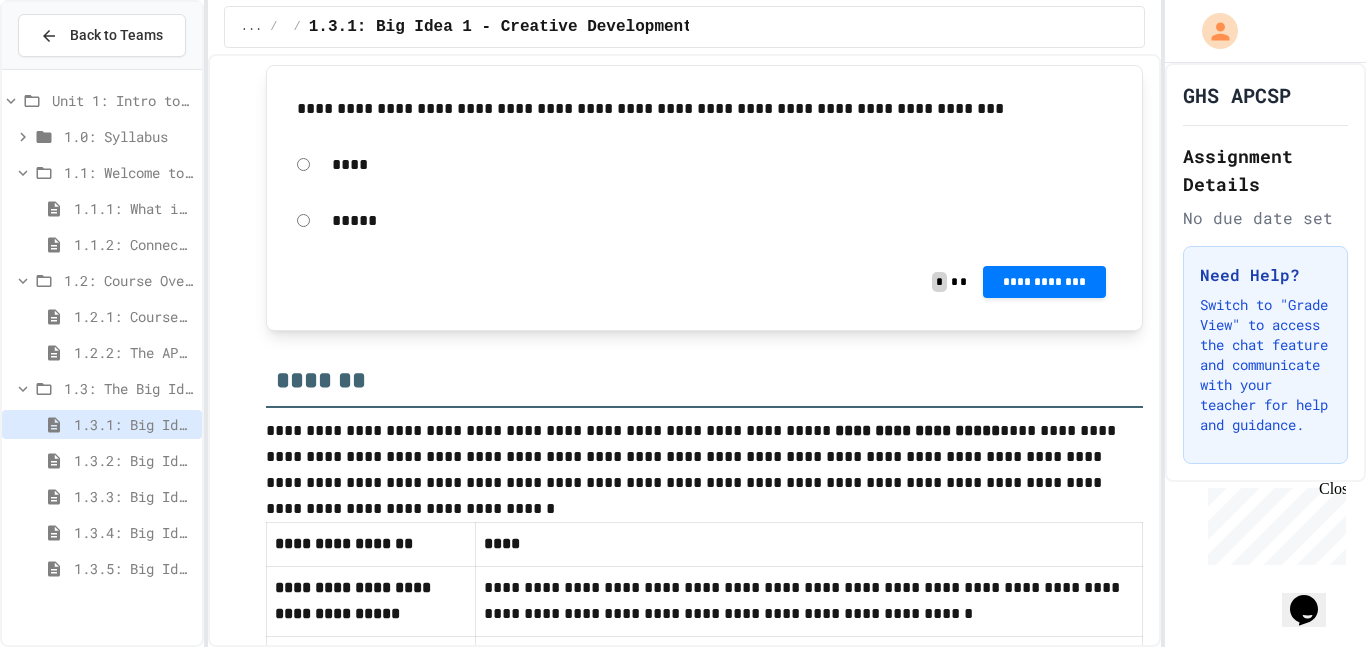 scroll, scrollTop: 641, scrollLeft: 0, axis: vertical 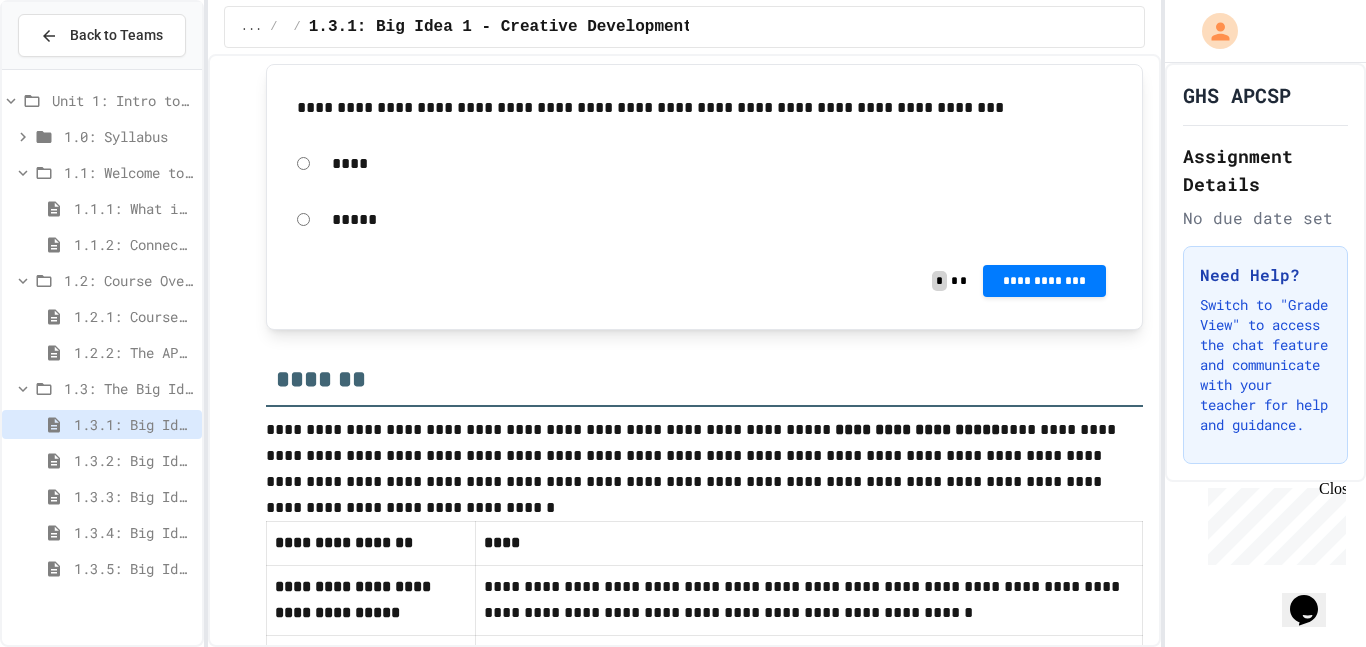 drag, startPoint x: 297, startPoint y: 106, endPoint x: 880, endPoint y: 156, distance: 585.14014 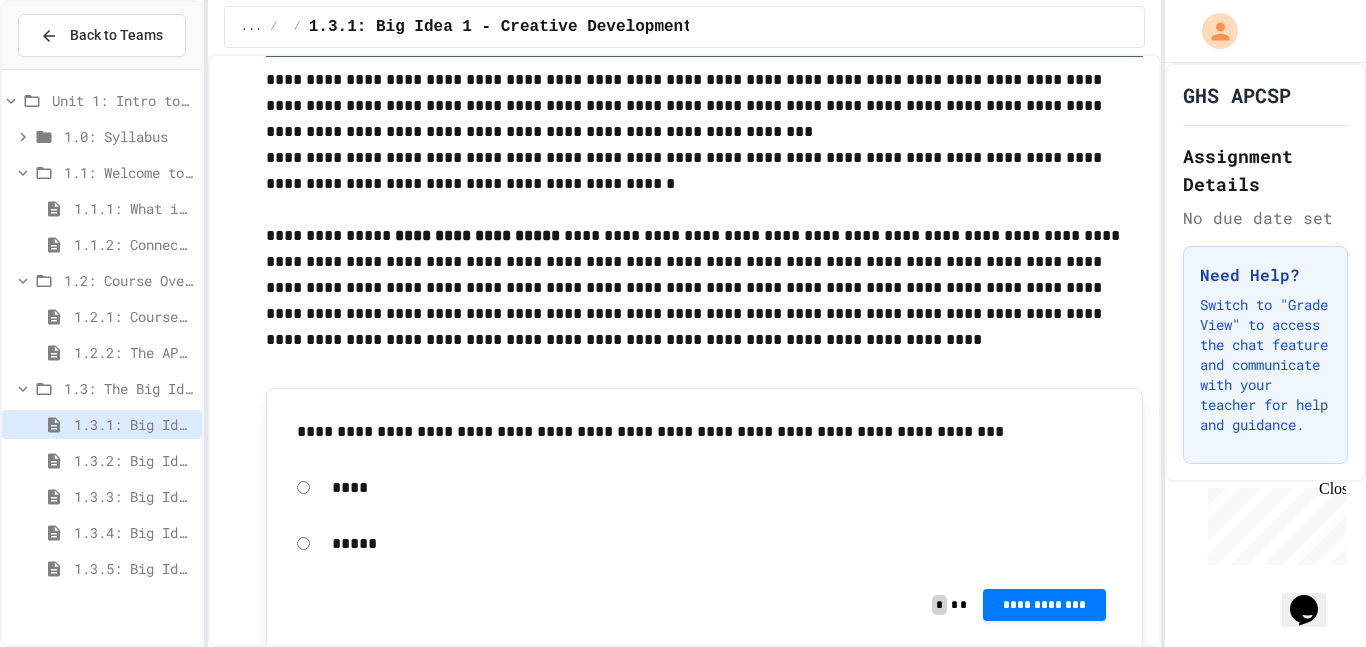 scroll, scrollTop: 0, scrollLeft: 0, axis: both 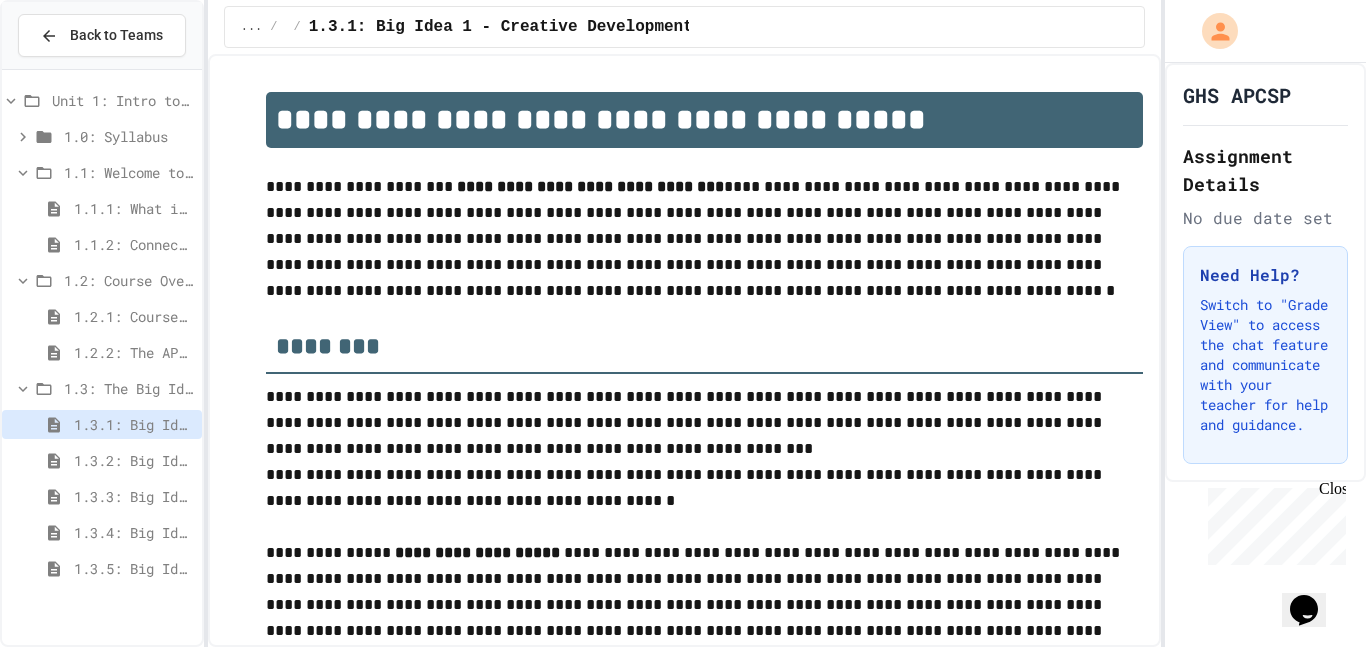 drag, startPoint x: 395, startPoint y: 397, endPoint x: 547, endPoint y: 422, distance: 154.0422 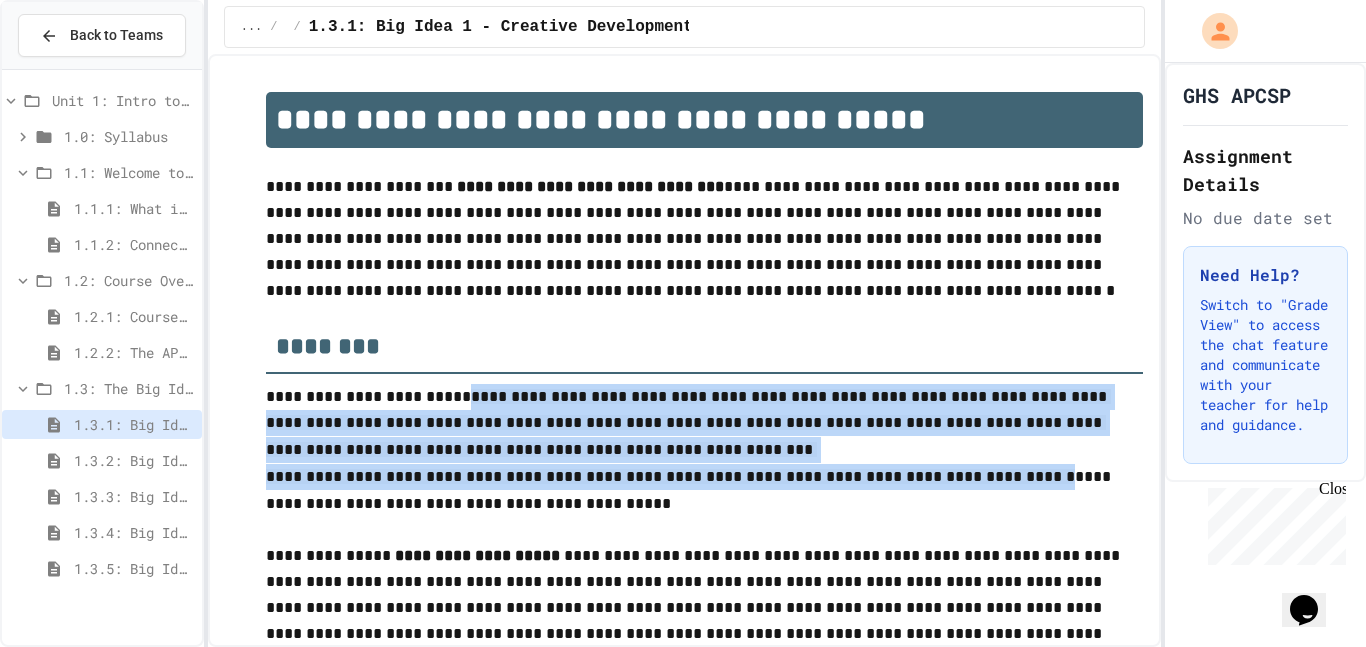 drag, startPoint x: 449, startPoint y: 390, endPoint x: 990, endPoint y: 477, distance: 547.95074 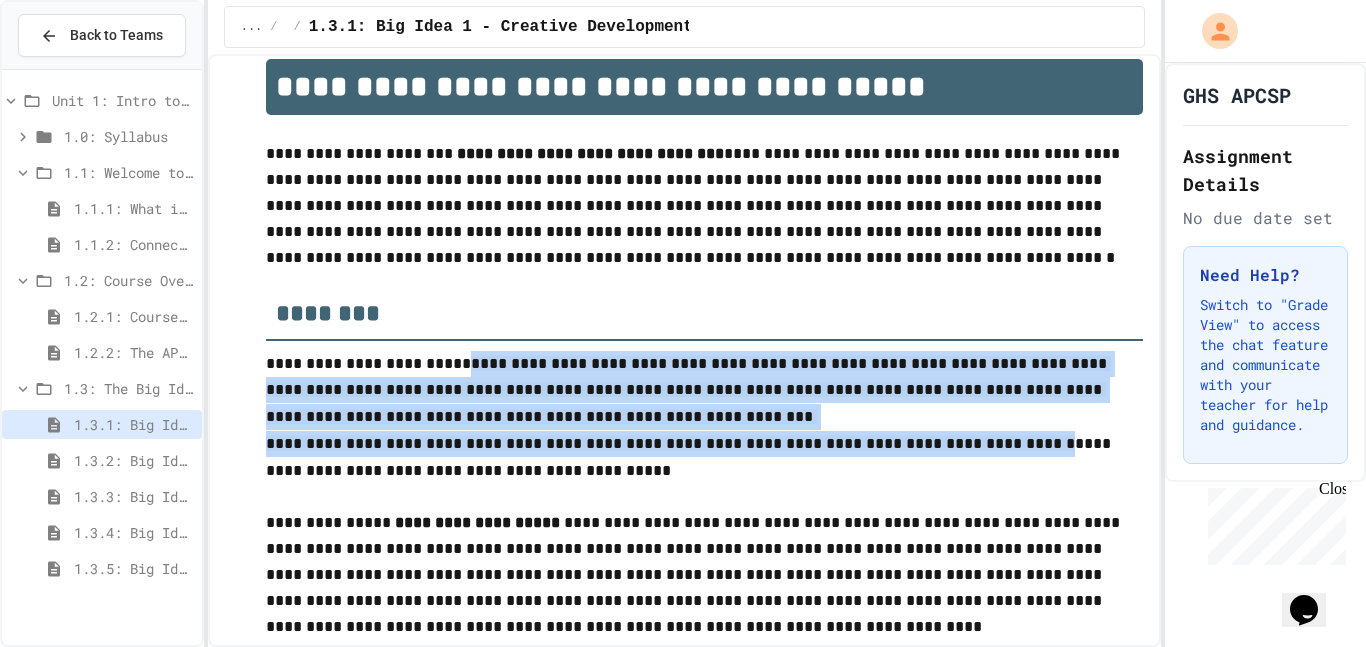 scroll, scrollTop: 32, scrollLeft: 0, axis: vertical 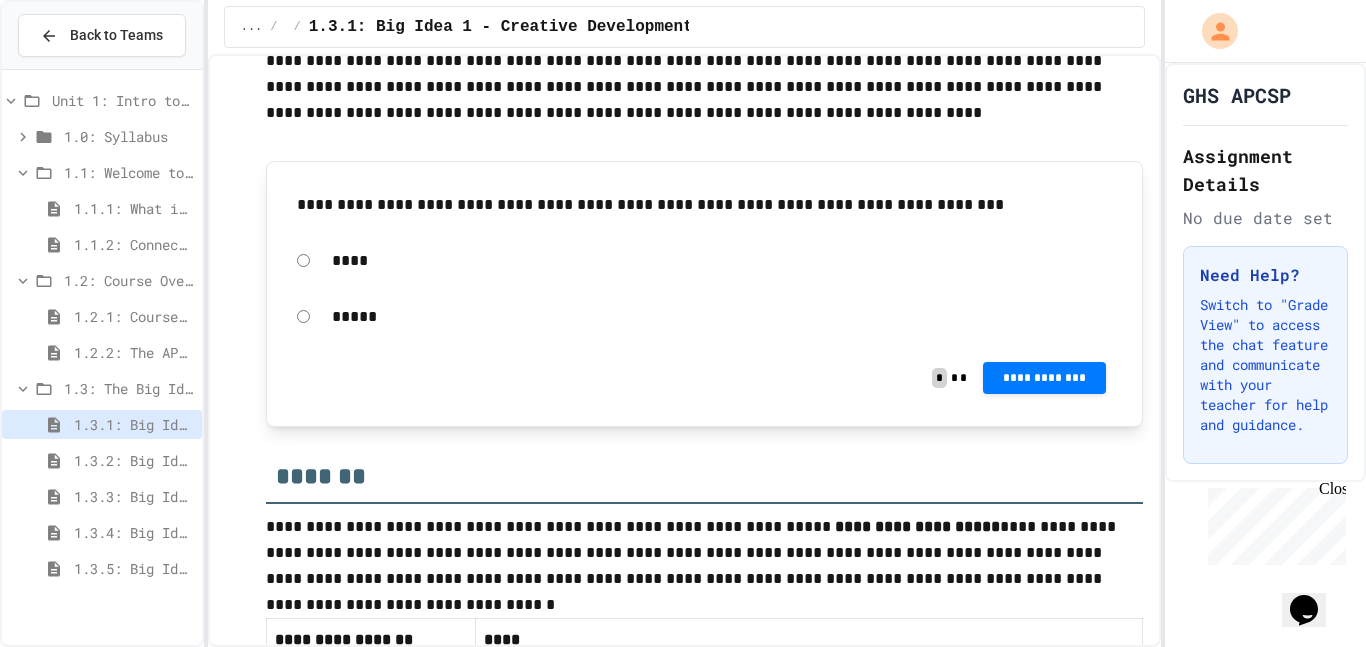click on "**********" at bounding box center (704, 335) 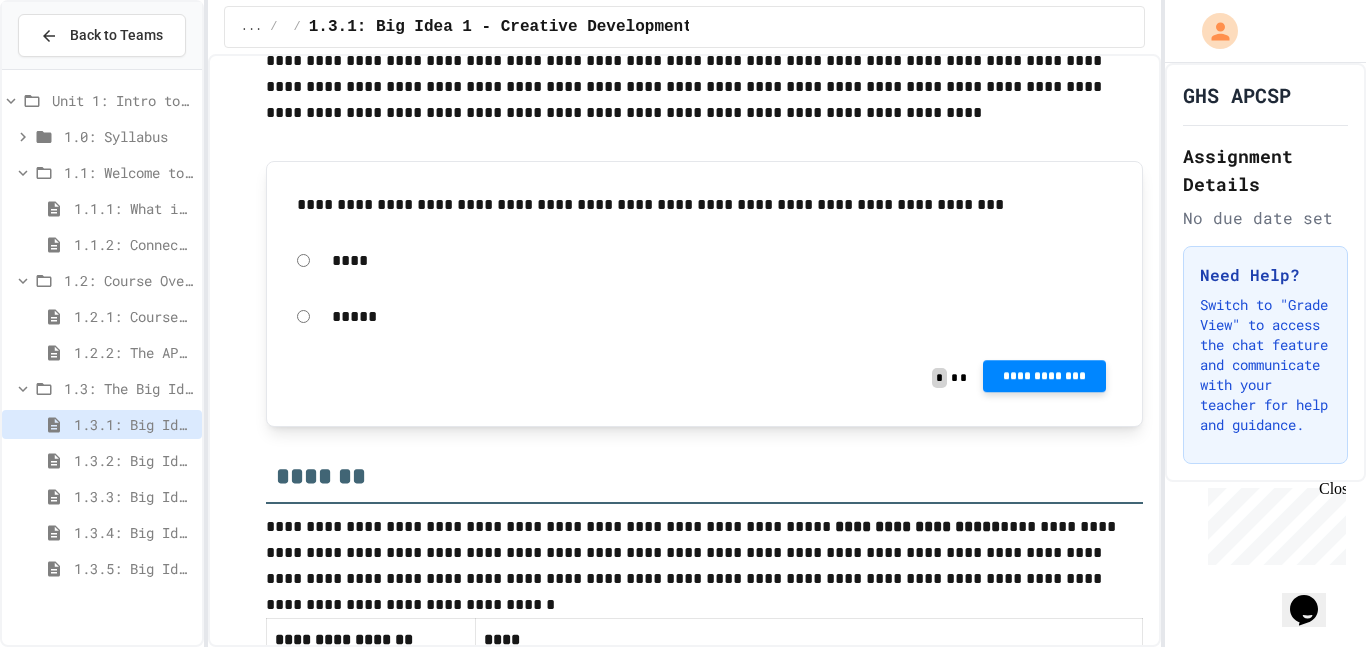 click on "**********" at bounding box center [1044, 376] 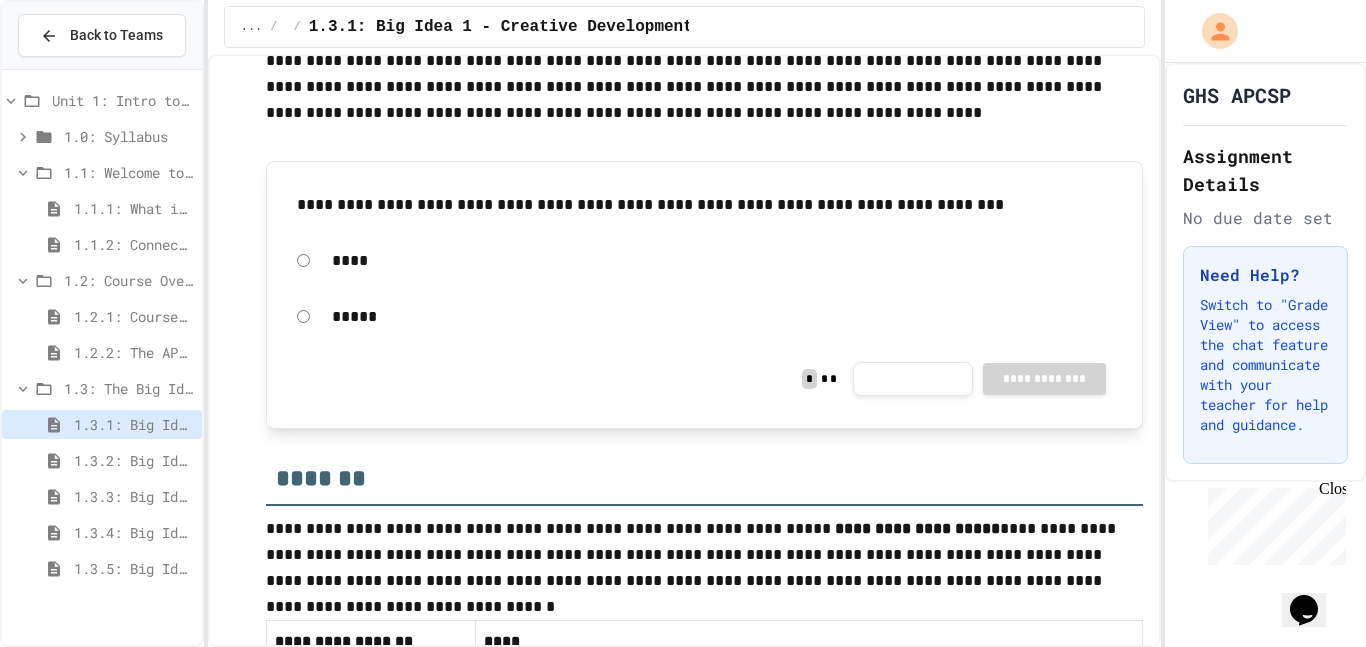 click 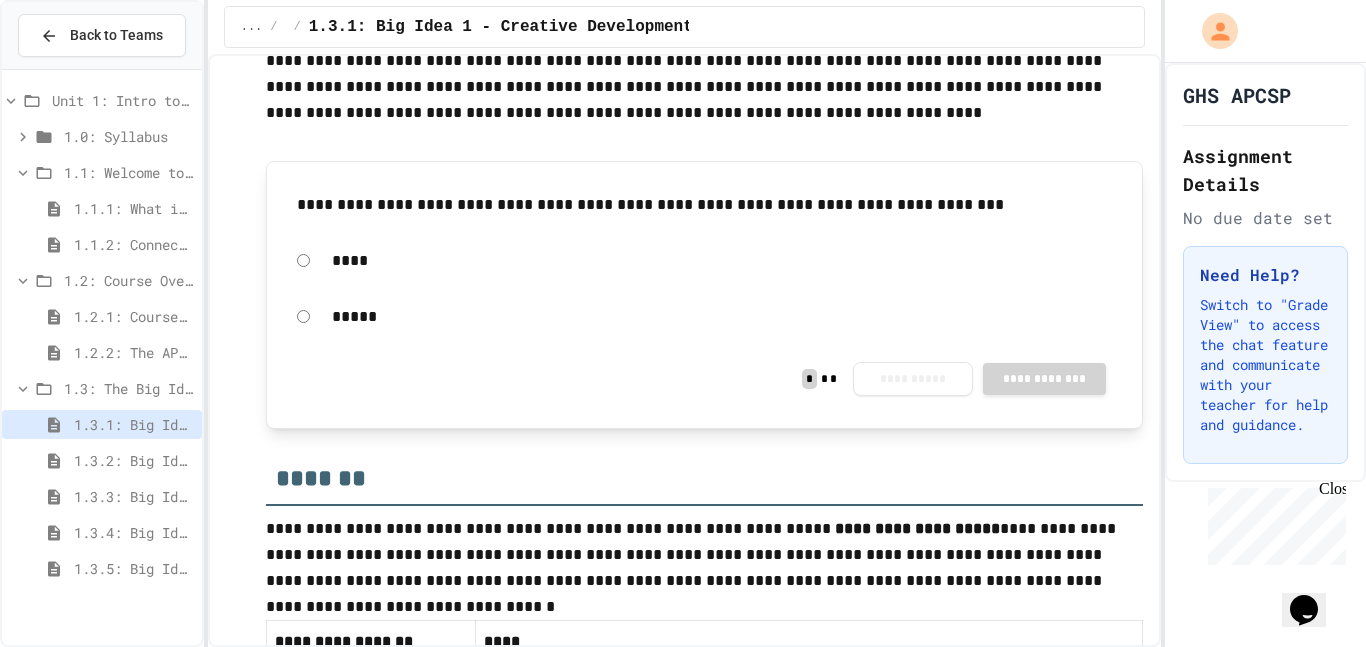 click on "**********" at bounding box center [913, 379] 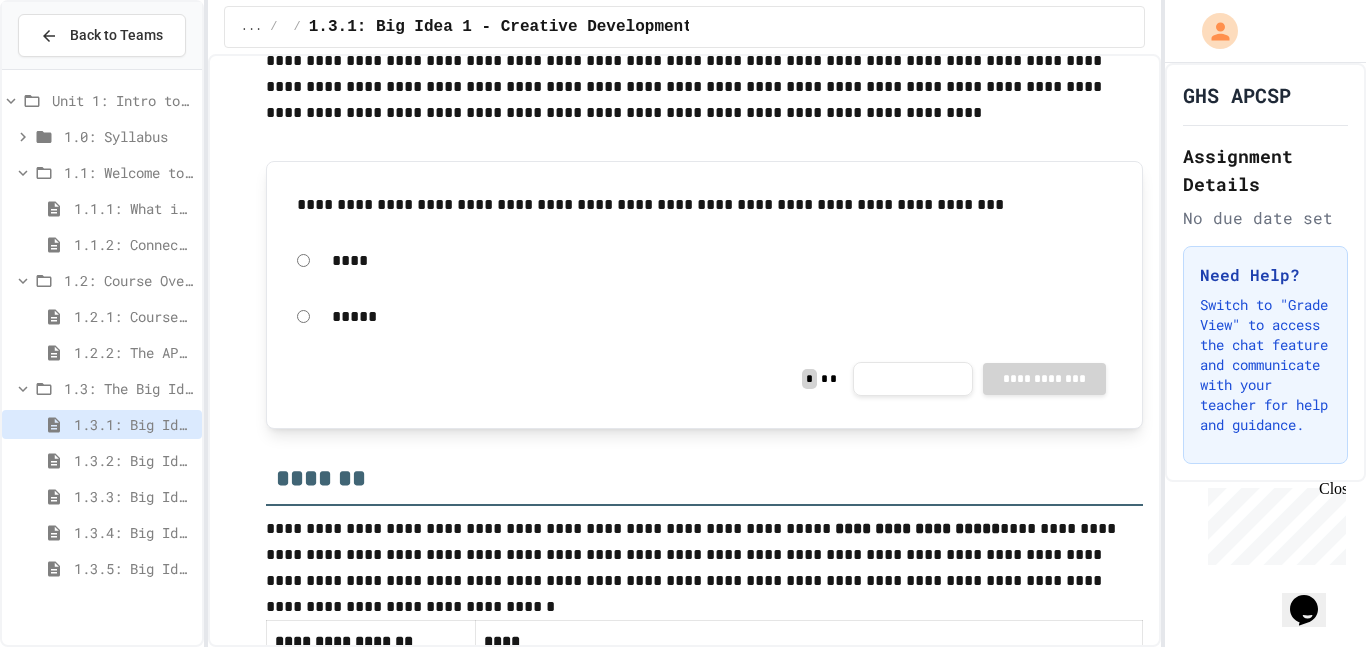 click on "Score 0 / 0 NaN % Submitted  [MONTH] [DAY], [YEAR], [TIME]" at bounding box center (682, 808) 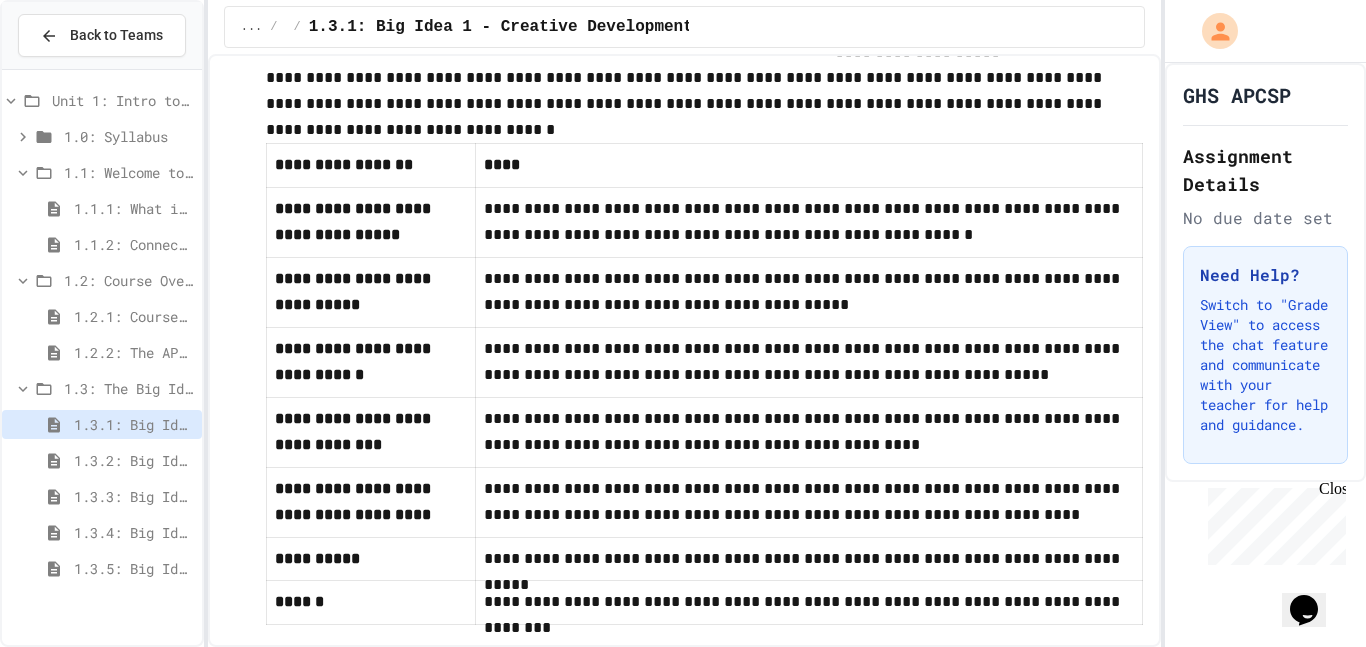 scroll, scrollTop: 1066, scrollLeft: 0, axis: vertical 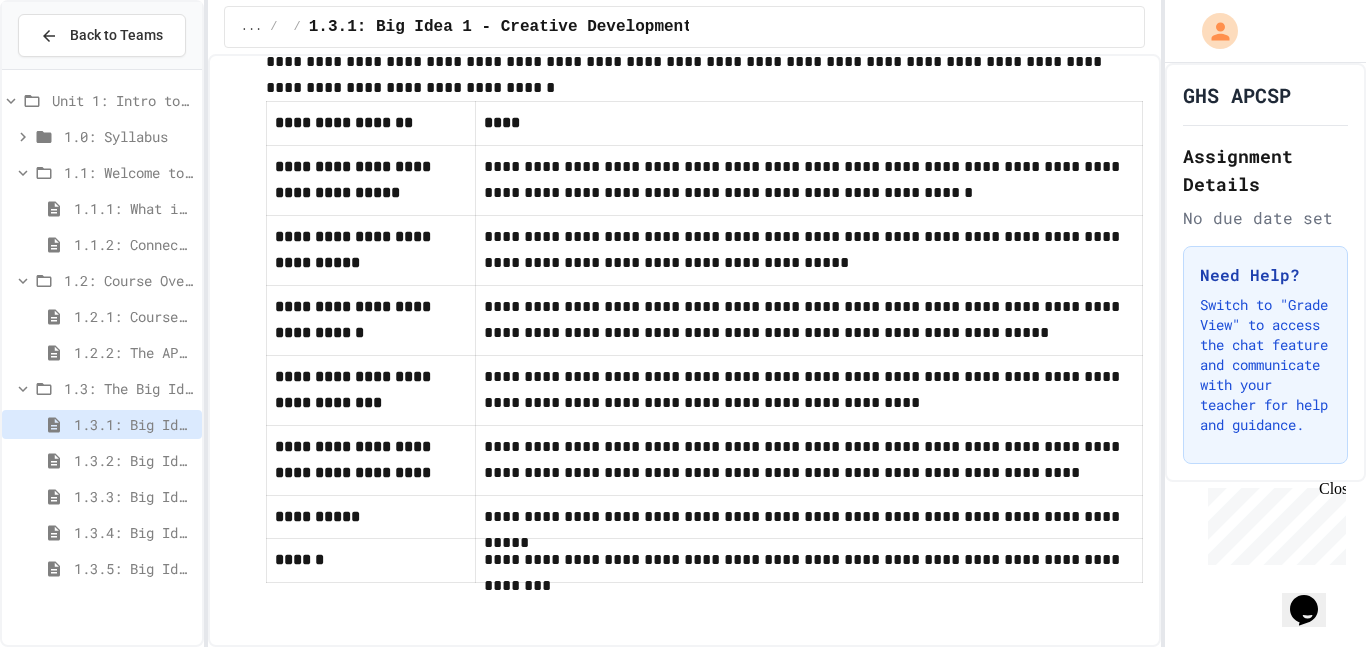 click on "1.3.2: Big Idea 2 - Data" at bounding box center (134, 460) 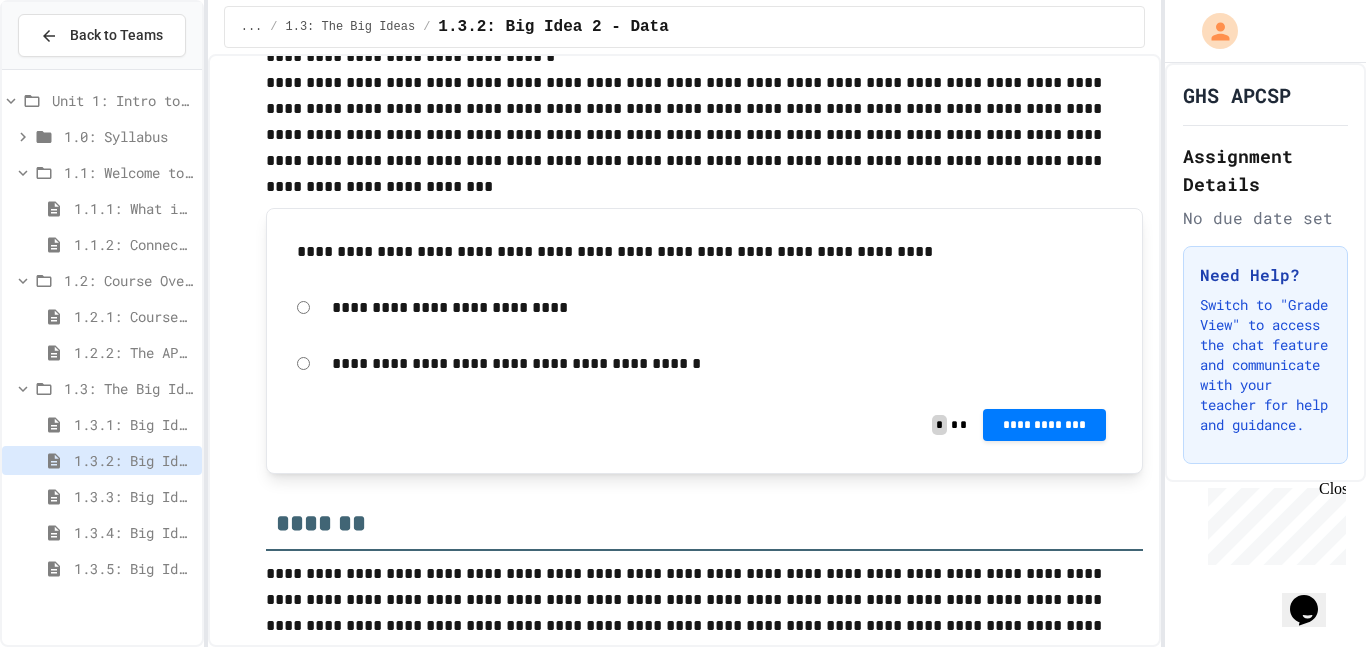 scroll, scrollTop: 387, scrollLeft: 0, axis: vertical 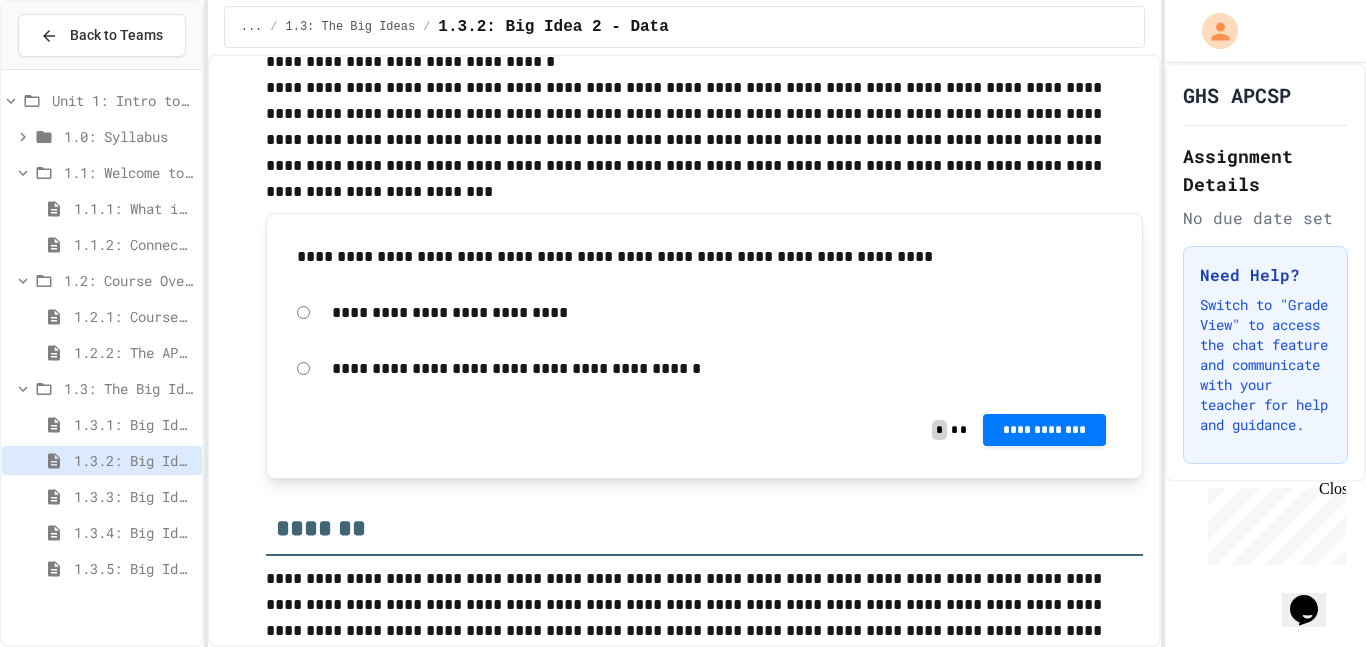 drag, startPoint x: 348, startPoint y: 253, endPoint x: 663, endPoint y: 241, distance: 315.2285 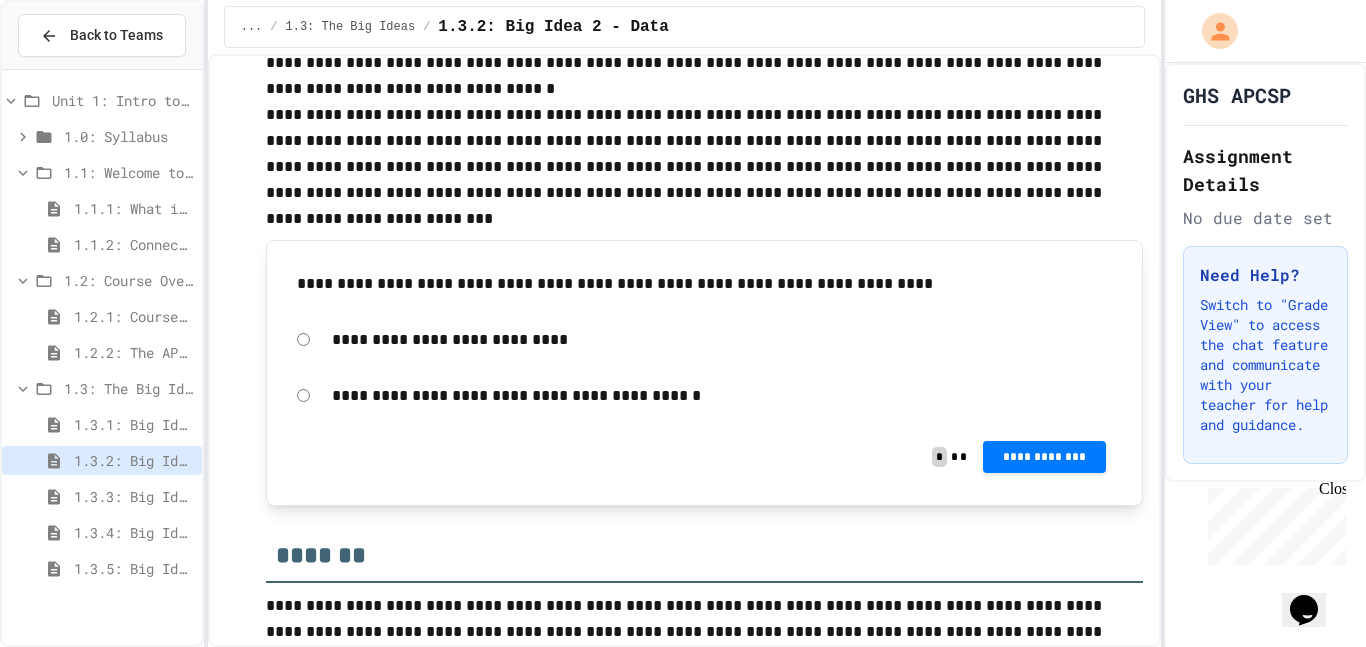 scroll, scrollTop: 358, scrollLeft: 0, axis: vertical 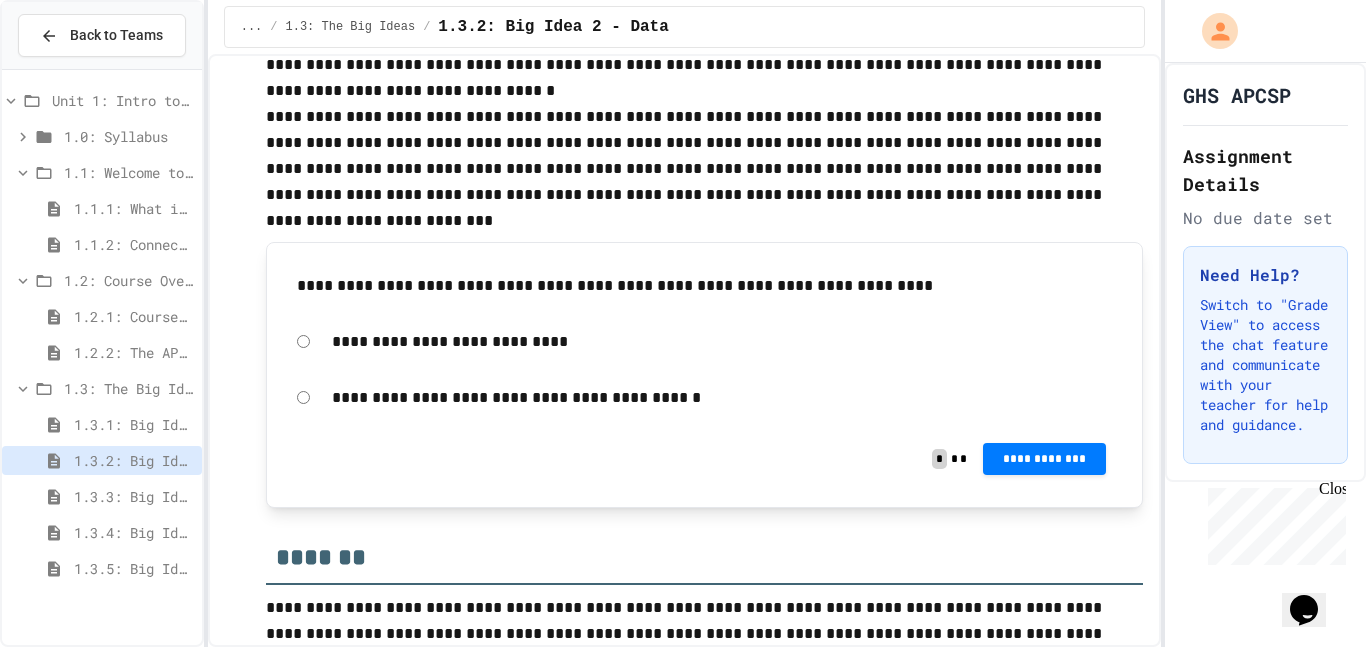 click on "**********" at bounding box center (722, 342) 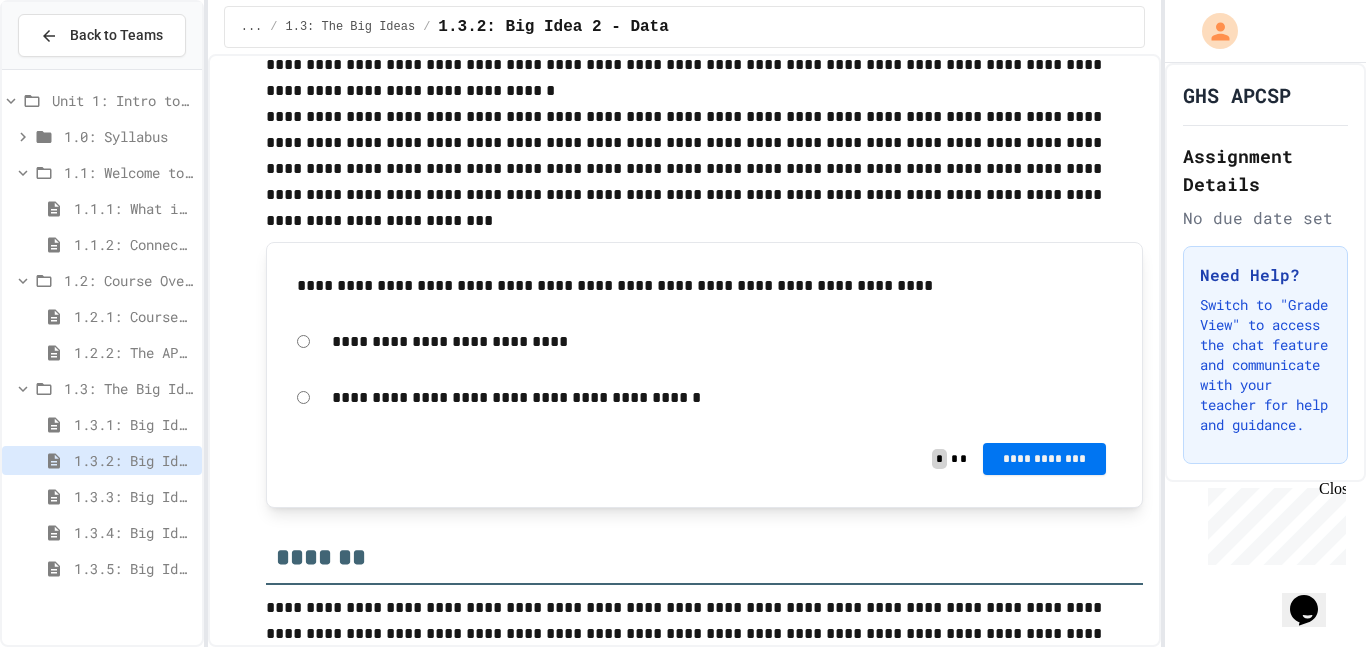 click on "**********" at bounding box center [1044, 459] 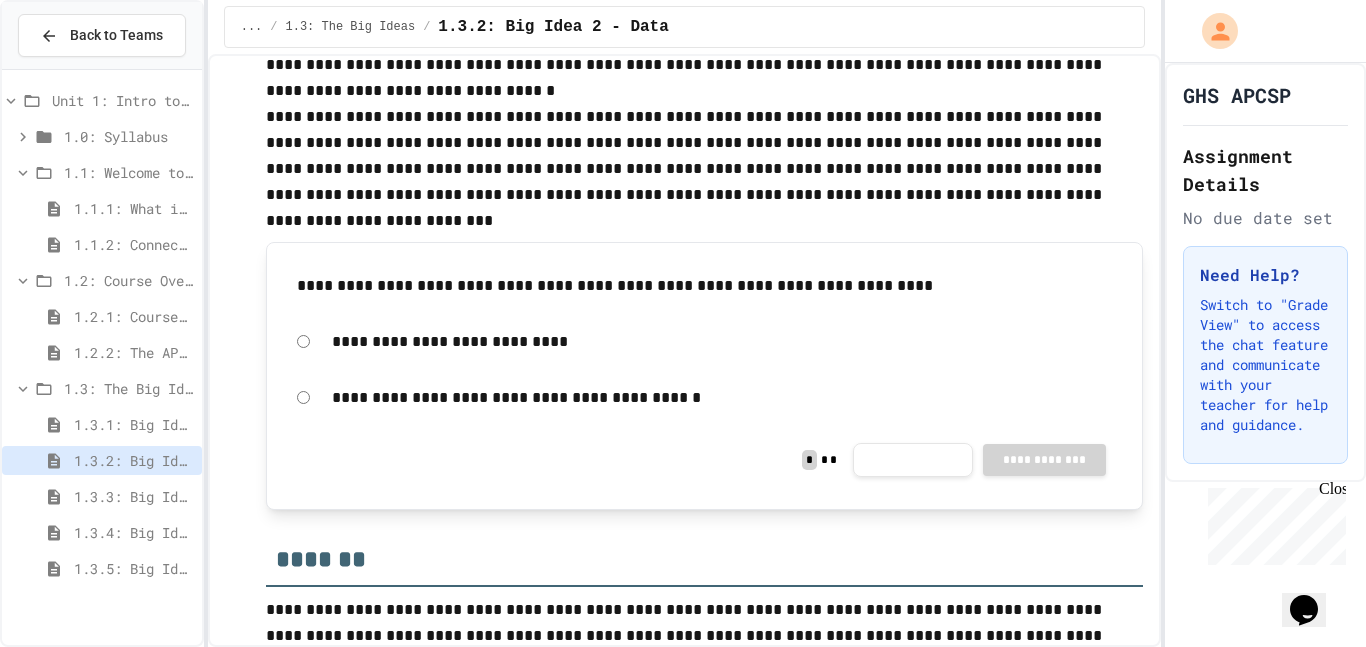 click 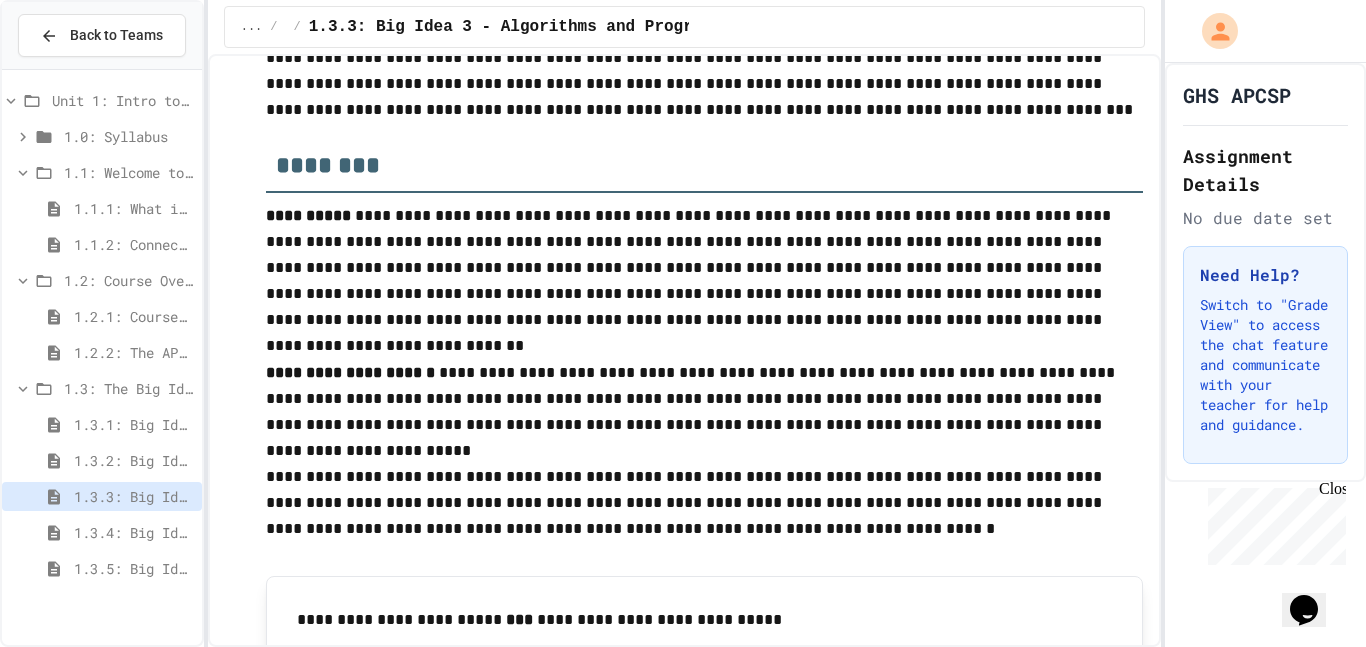 scroll, scrollTop: 154, scrollLeft: 0, axis: vertical 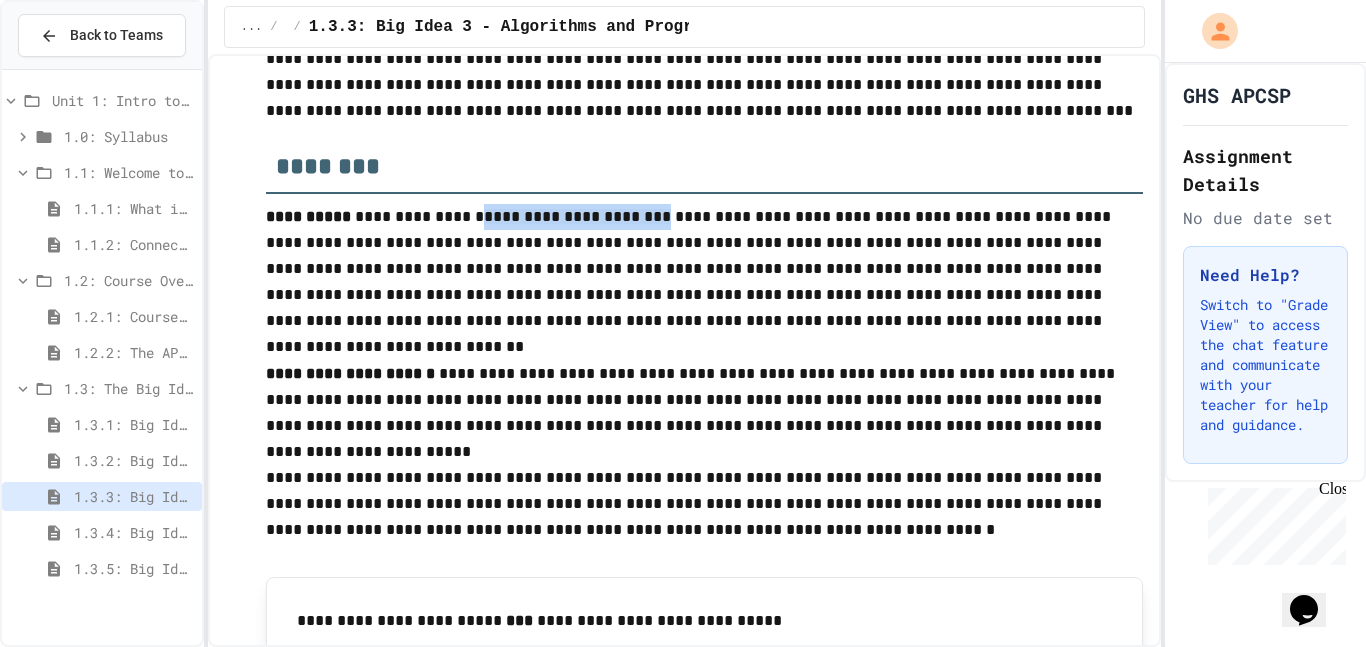 drag, startPoint x: 459, startPoint y: 211, endPoint x: 629, endPoint y: 220, distance: 170.23807 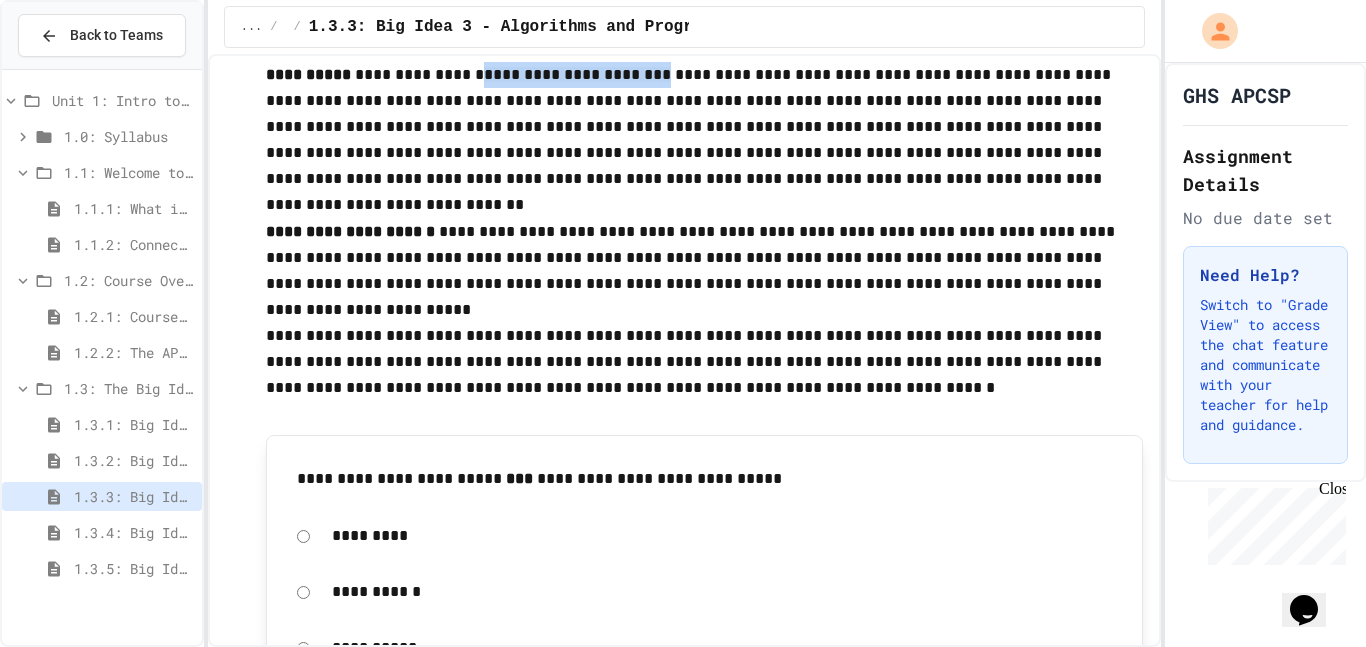scroll, scrollTop: 294, scrollLeft: 0, axis: vertical 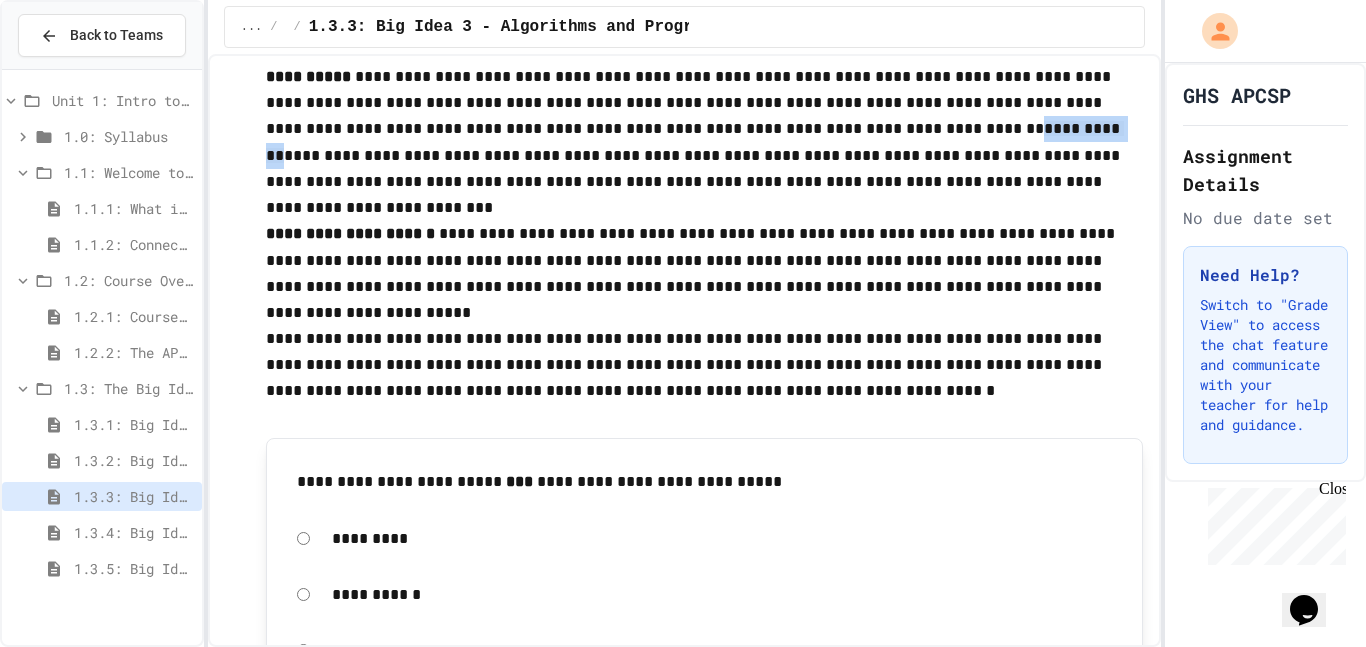 drag, startPoint x: 739, startPoint y: 130, endPoint x: 832, endPoint y: 131, distance: 93.00538 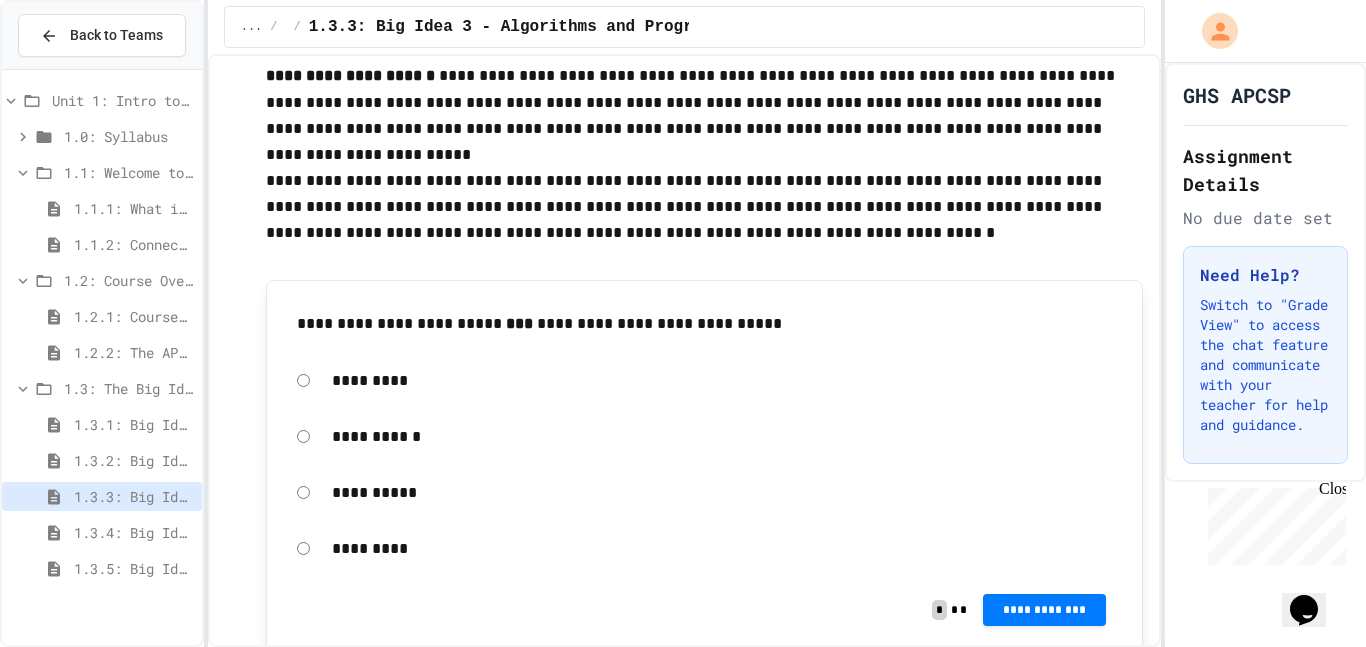 scroll, scrollTop: 454, scrollLeft: 0, axis: vertical 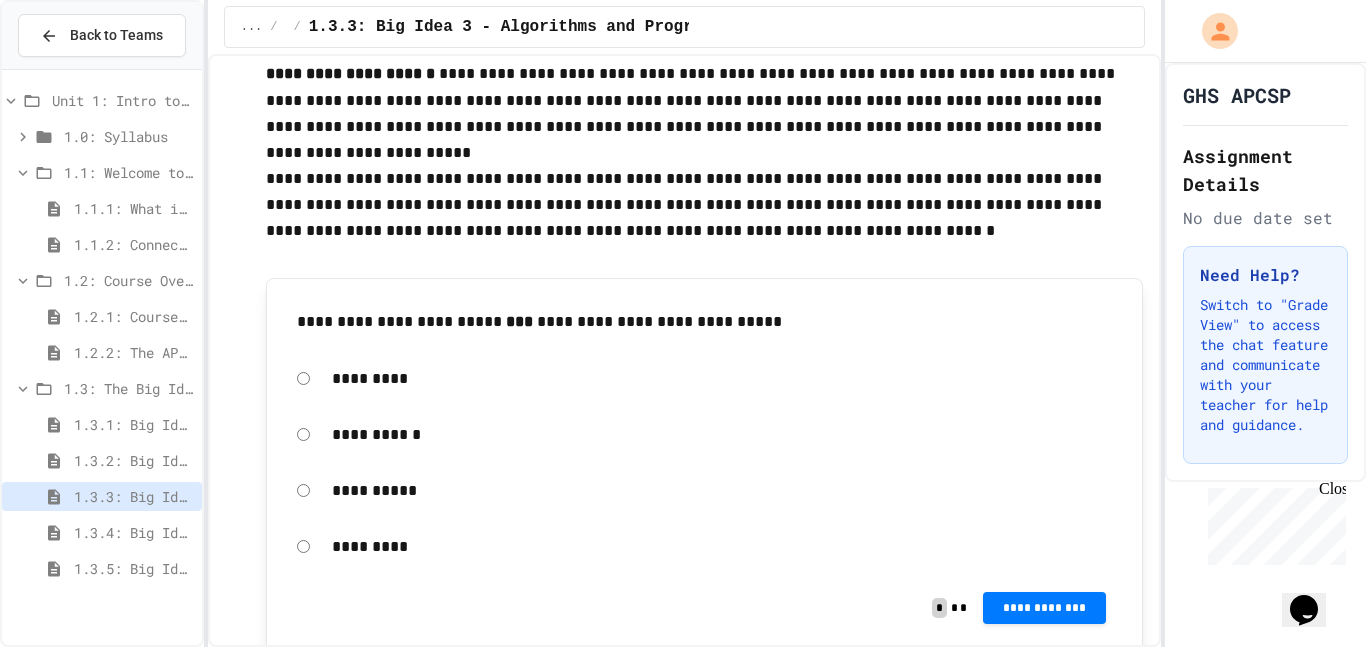 click on "**********" at bounding box center (722, 435) 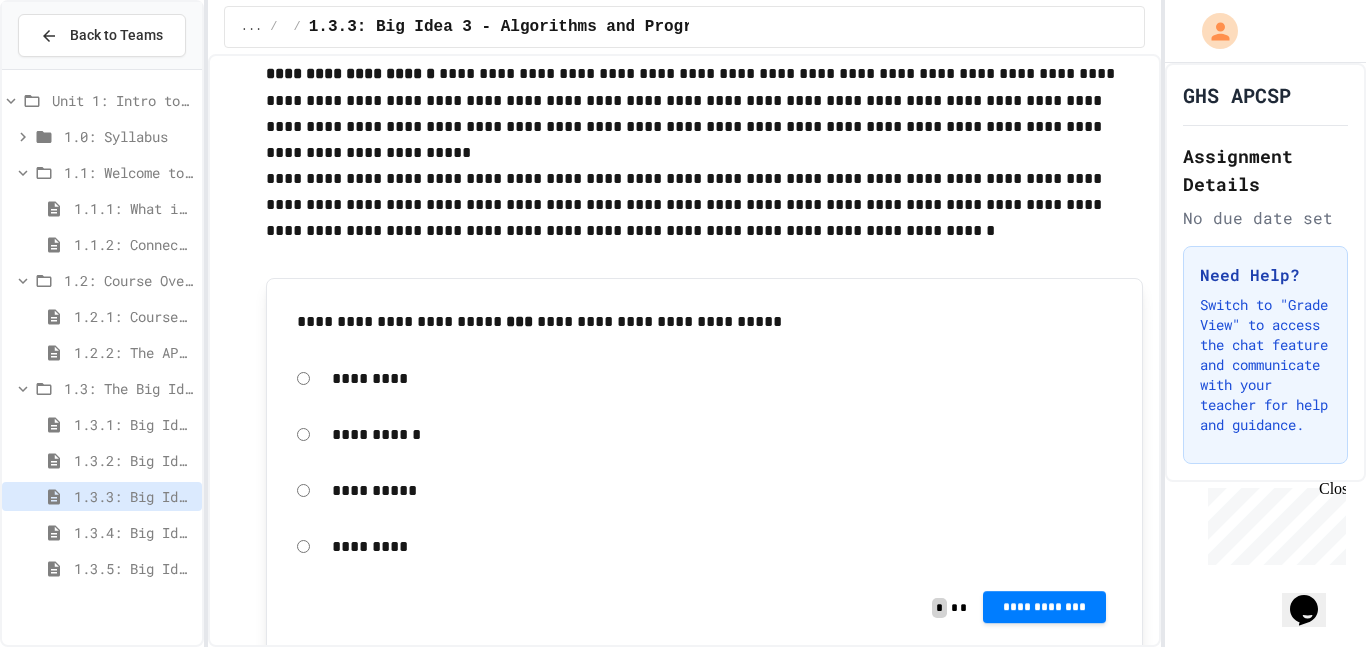 click on "**********" at bounding box center [1044, 607] 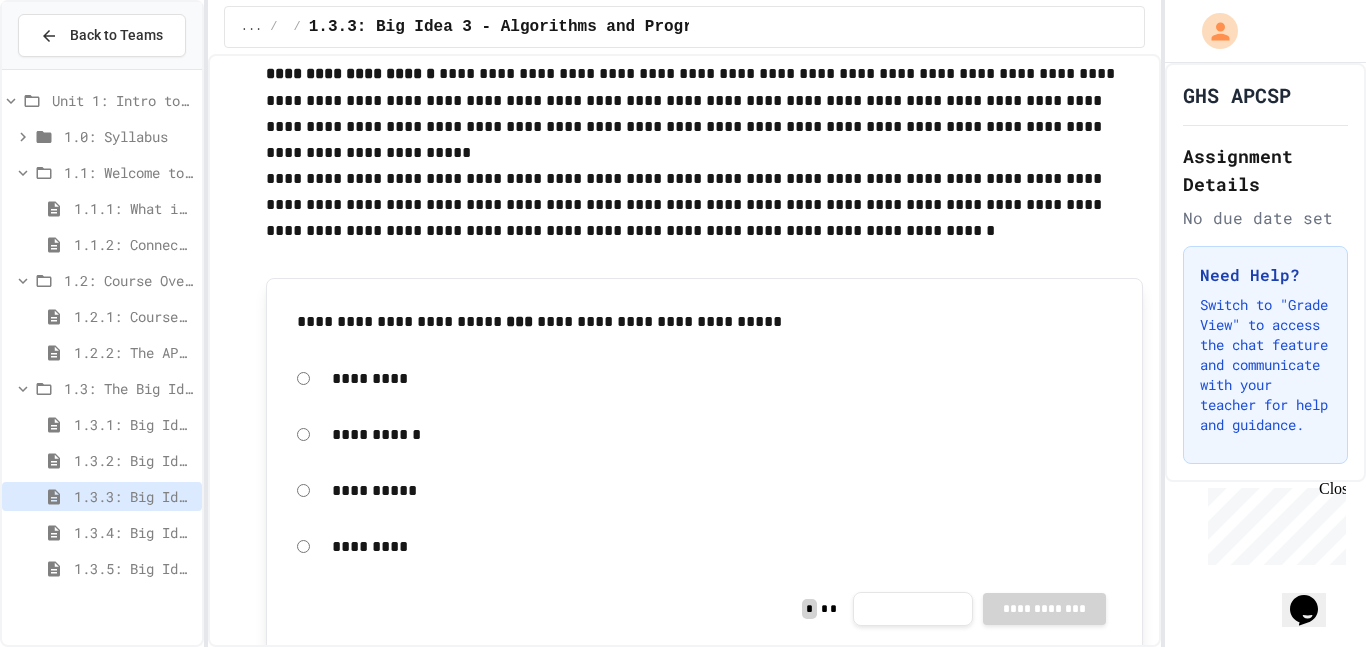 click on "Score 0 / 0 NaN %" at bounding box center [682, 792] 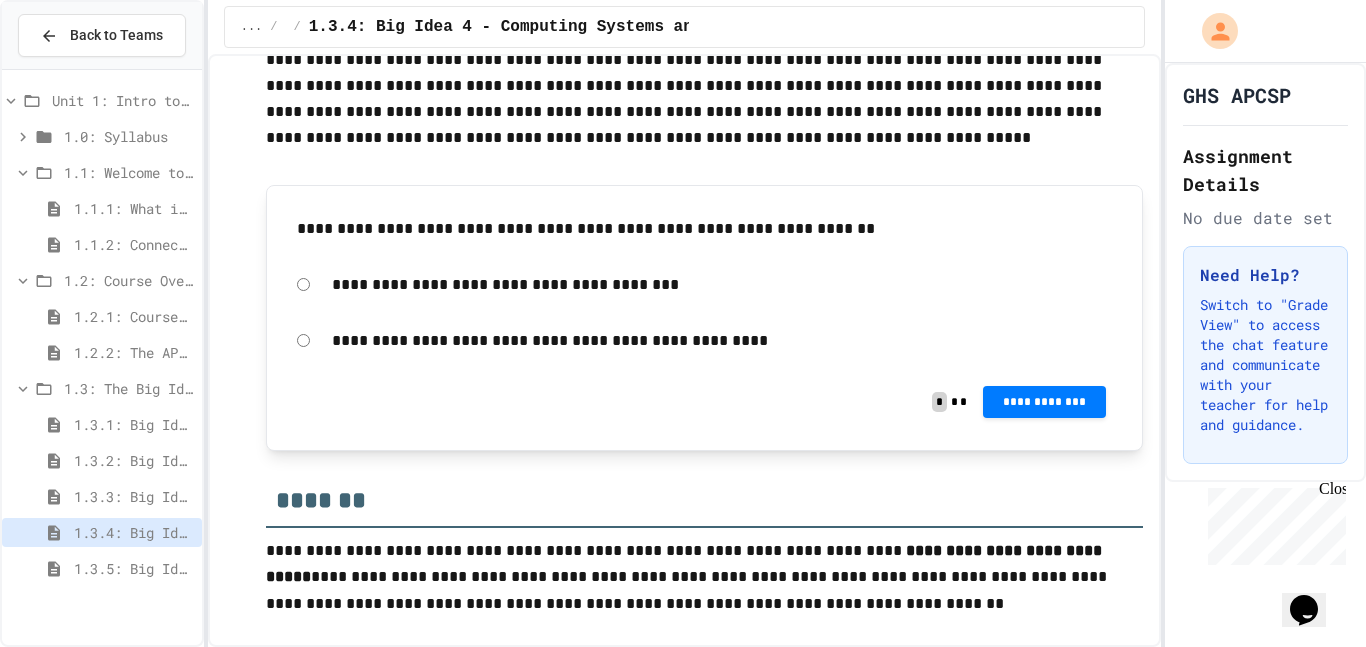 scroll, scrollTop: 491, scrollLeft: 0, axis: vertical 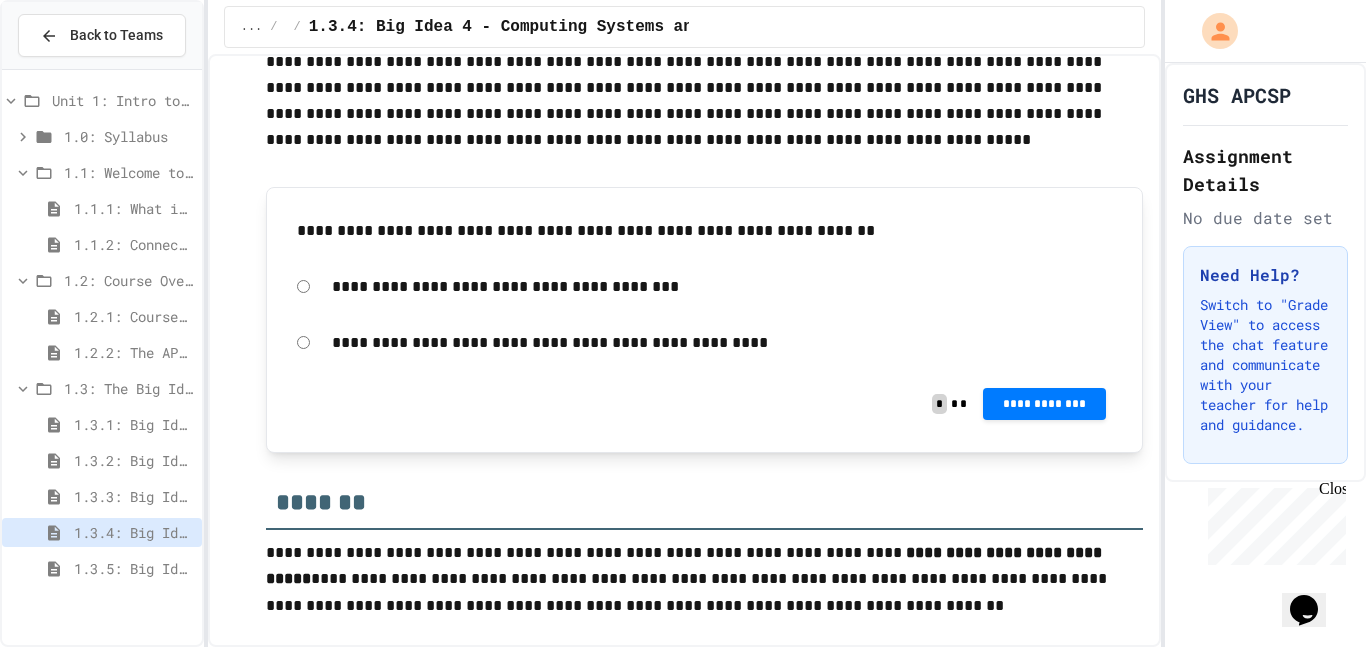 click on "**********" at bounding box center (722, 343) 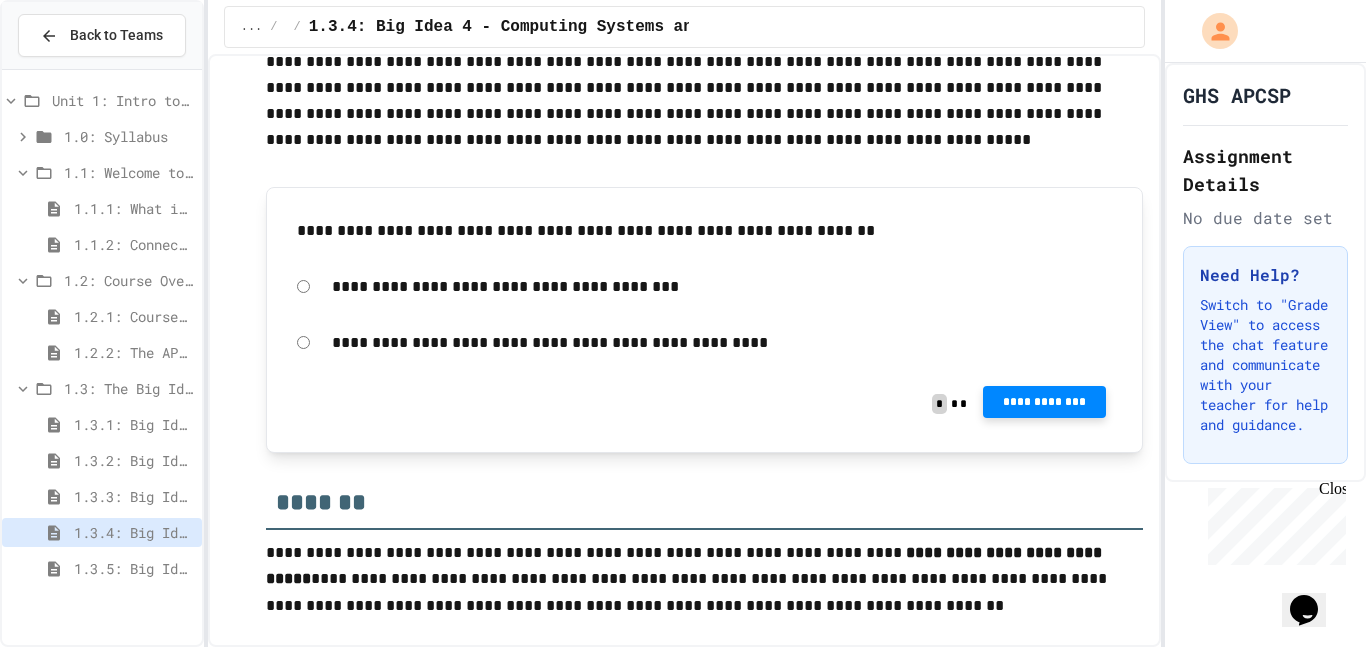 click on "**********" at bounding box center [1044, 402] 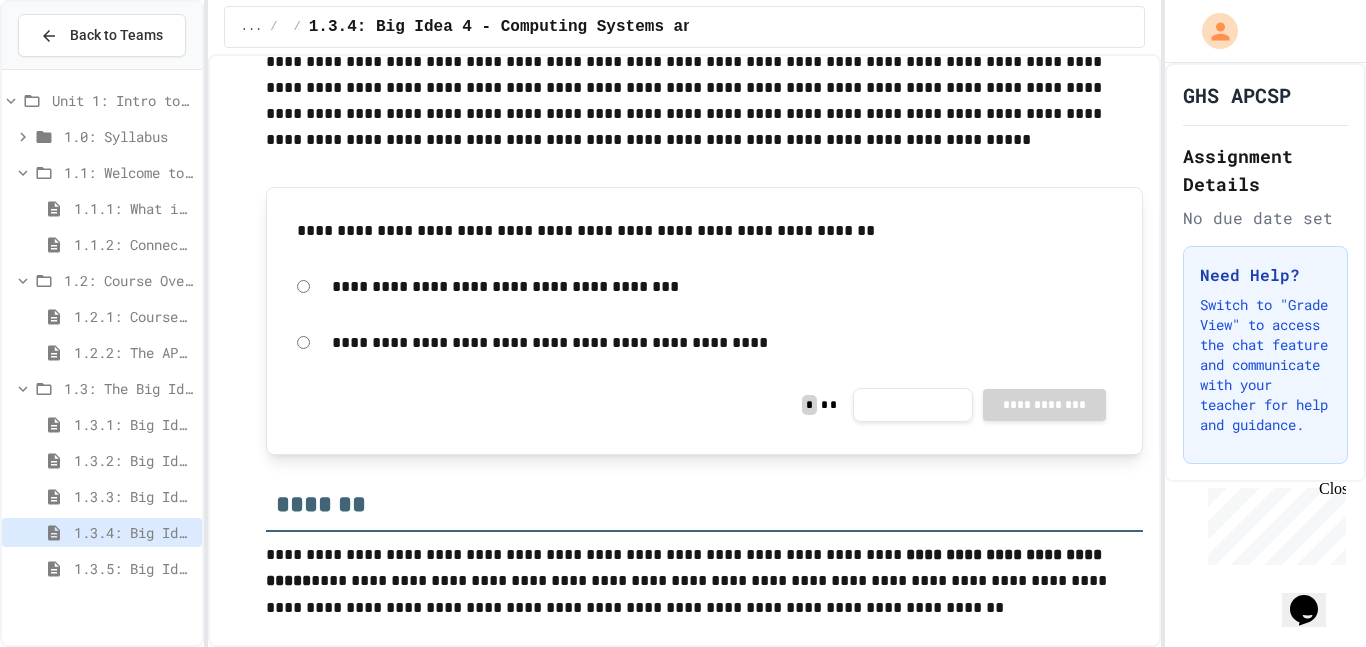 click 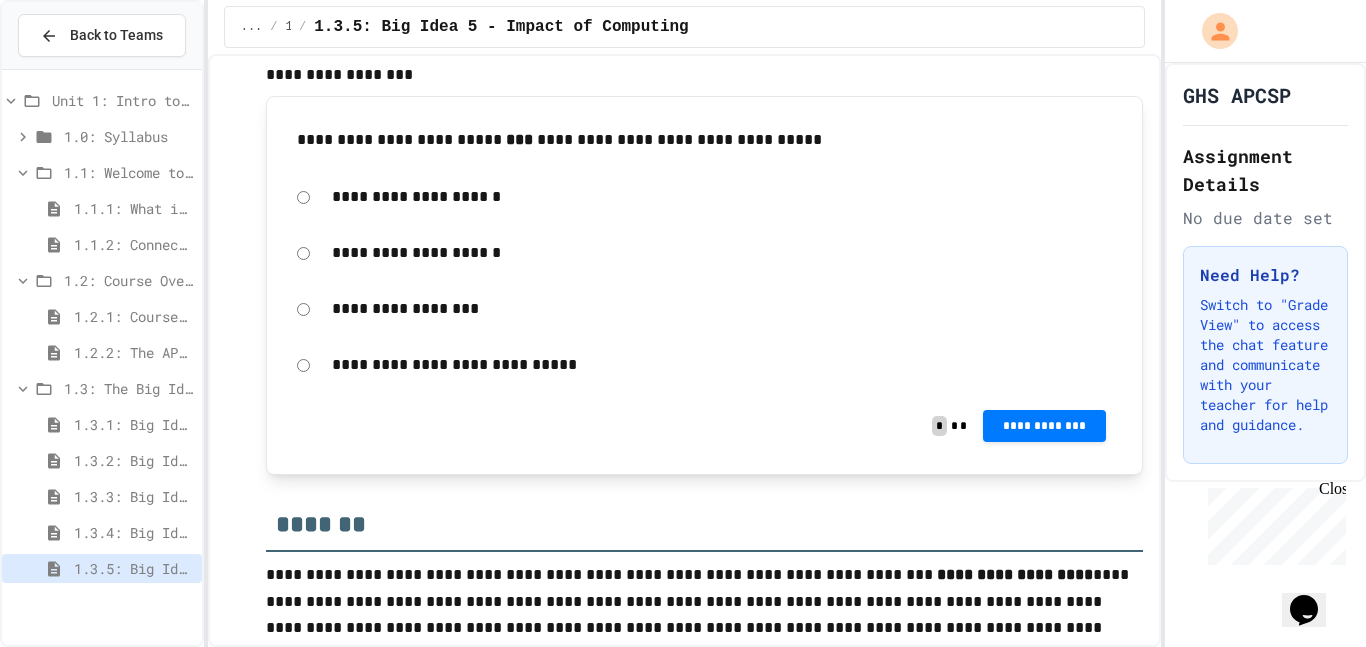 scroll, scrollTop: 688, scrollLeft: 0, axis: vertical 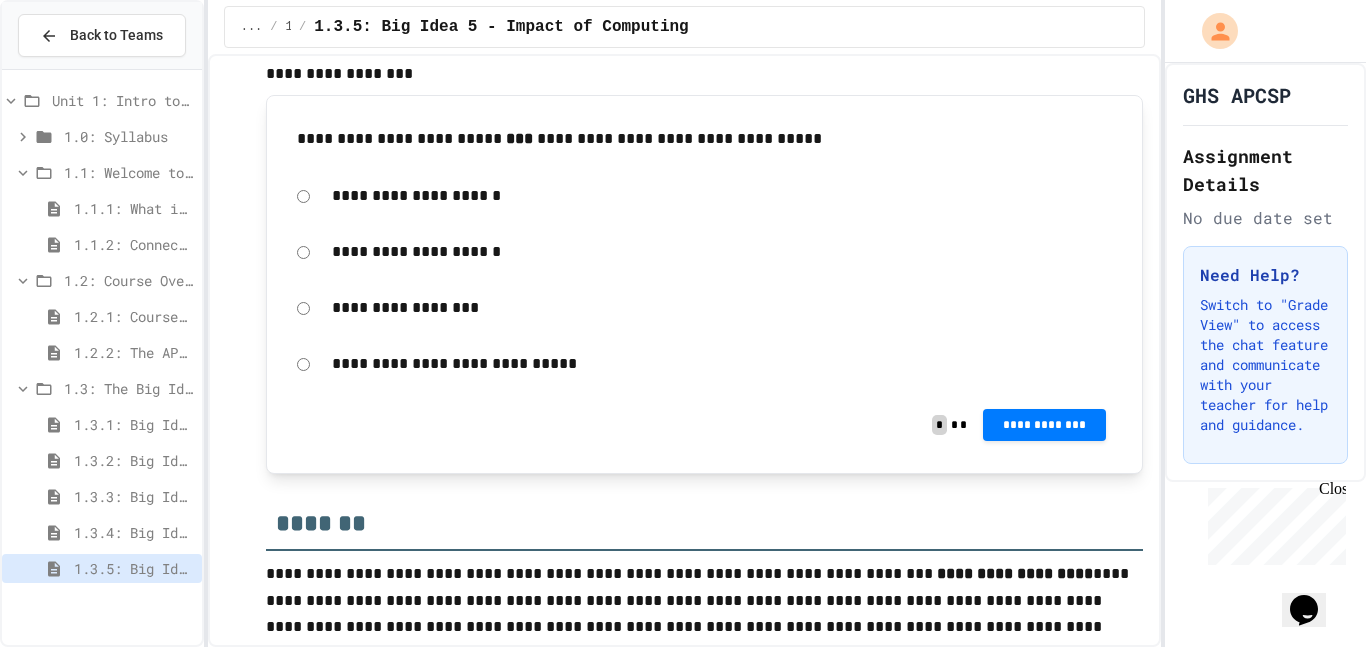 click on "**********" at bounding box center (722, 364) 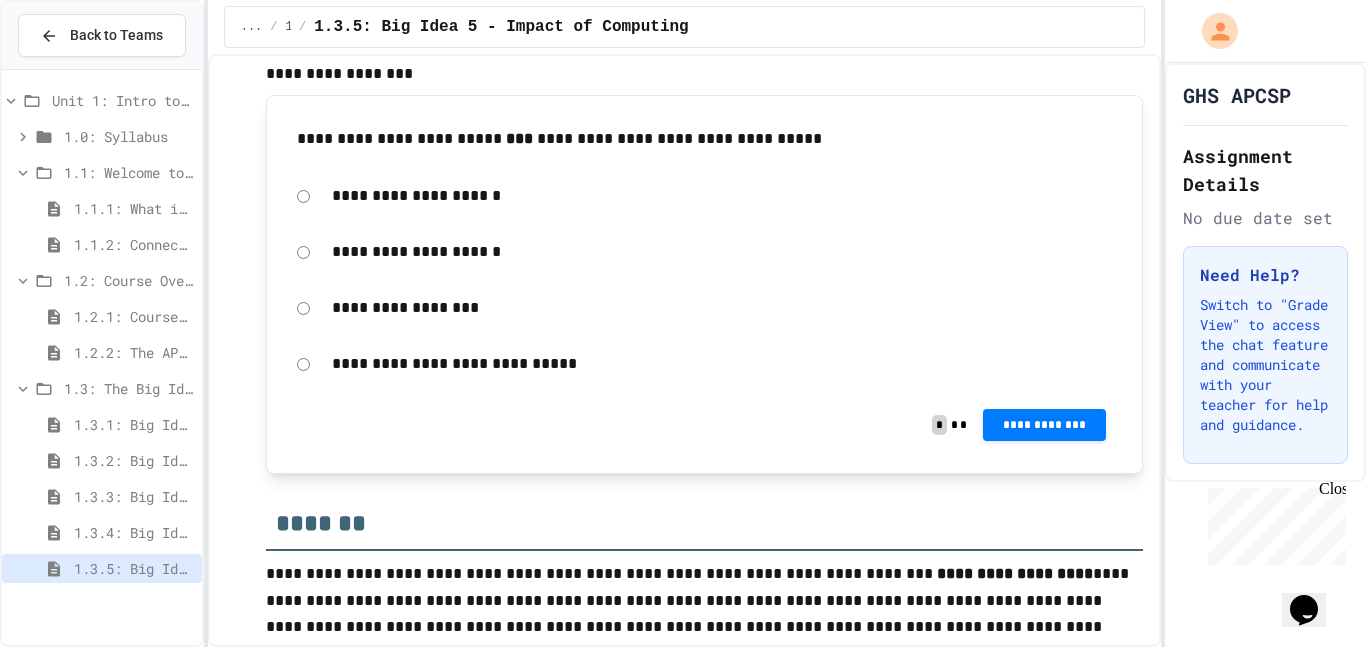 click on "**********" at bounding box center (722, 364) 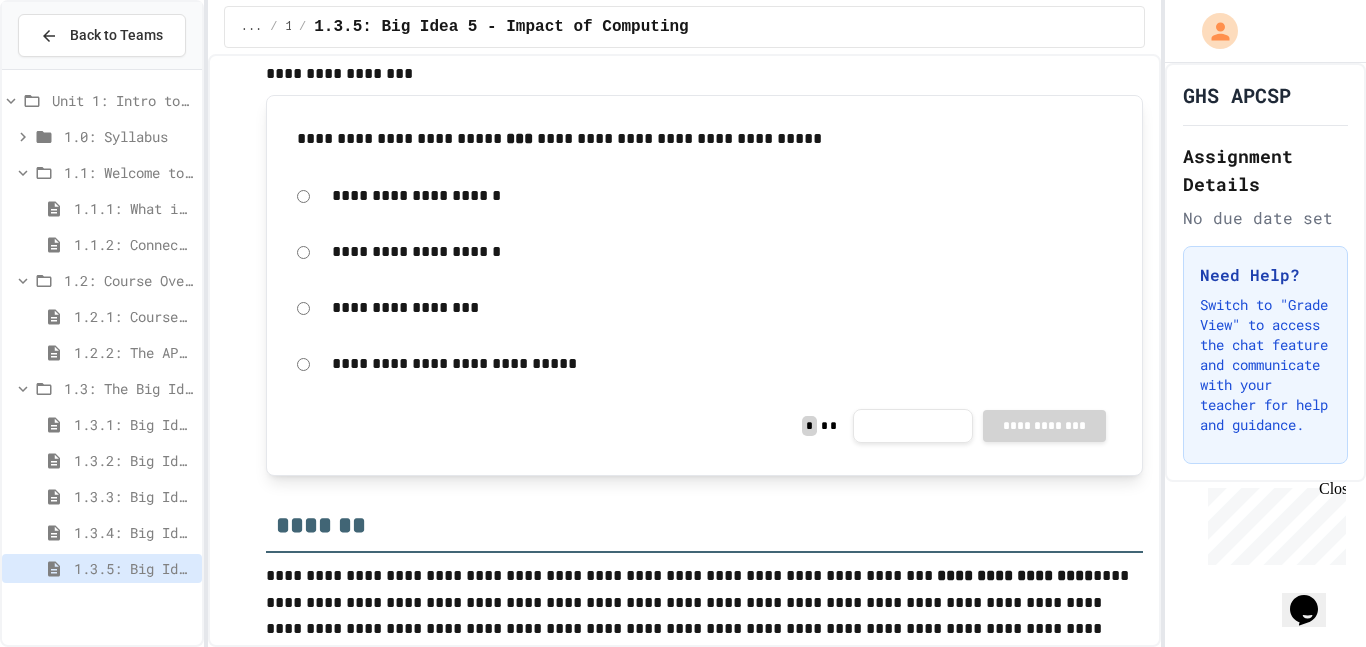 click 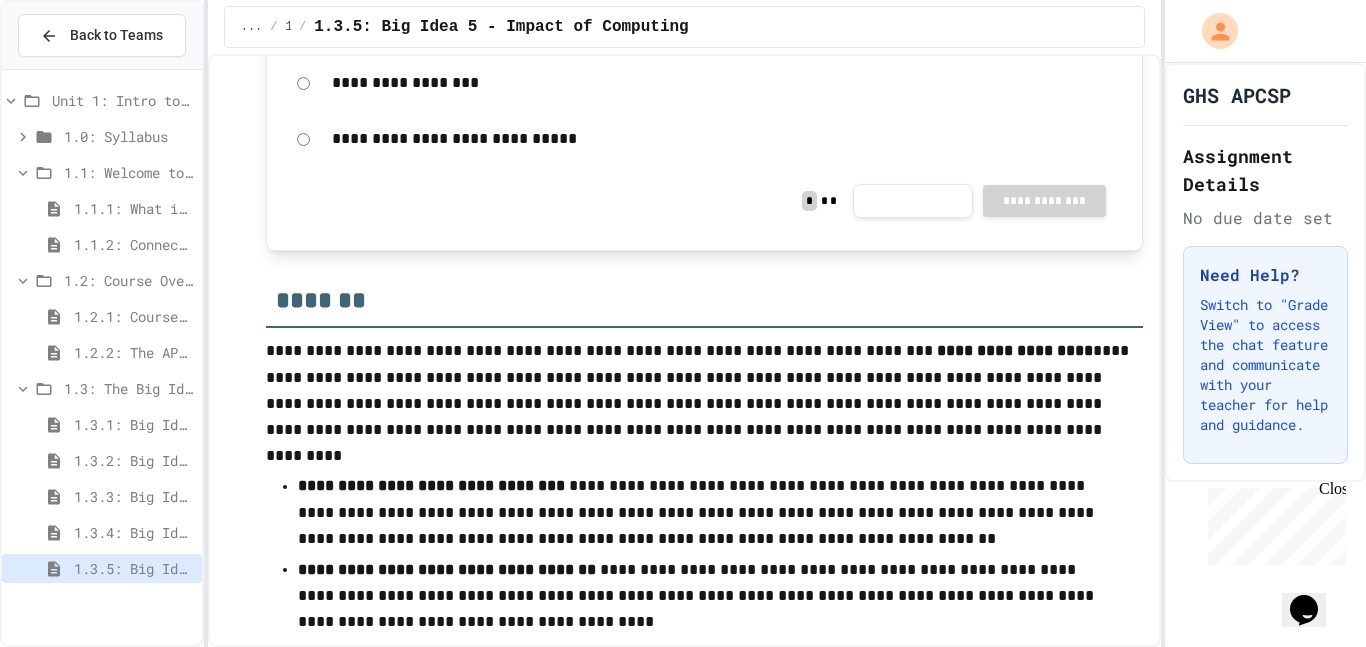 scroll, scrollTop: 1218, scrollLeft: 0, axis: vertical 